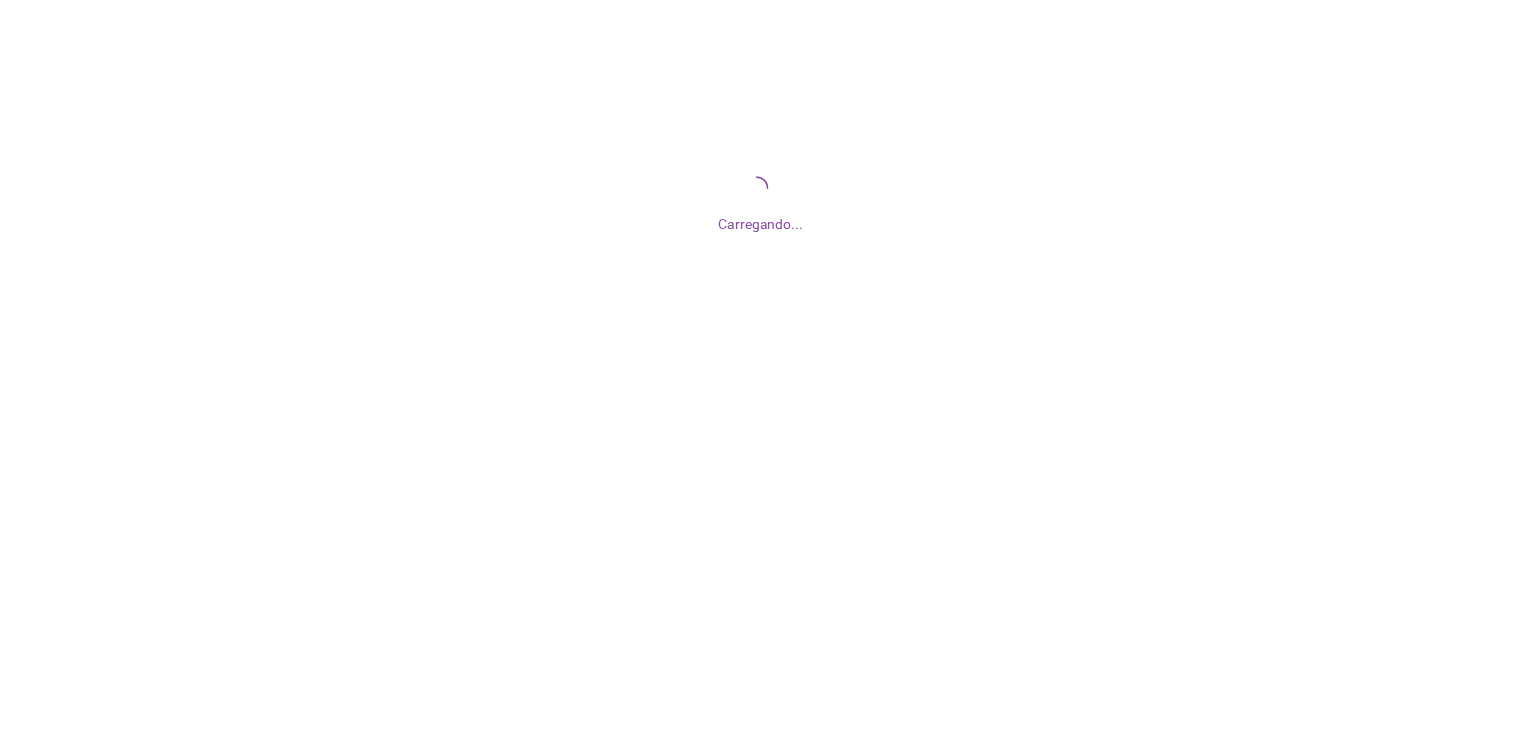 scroll, scrollTop: 0, scrollLeft: 0, axis: both 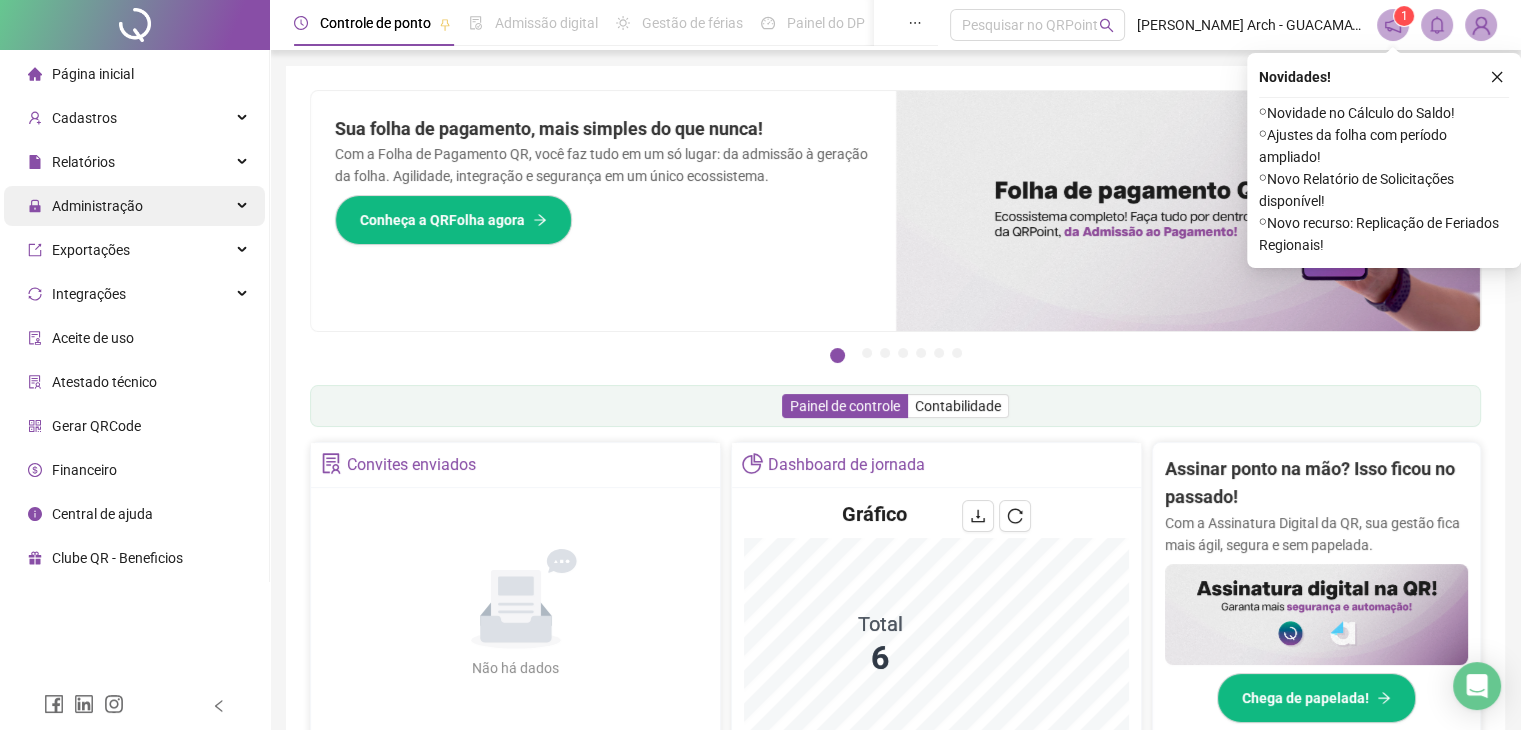 click on "Administração" at bounding box center (134, 206) 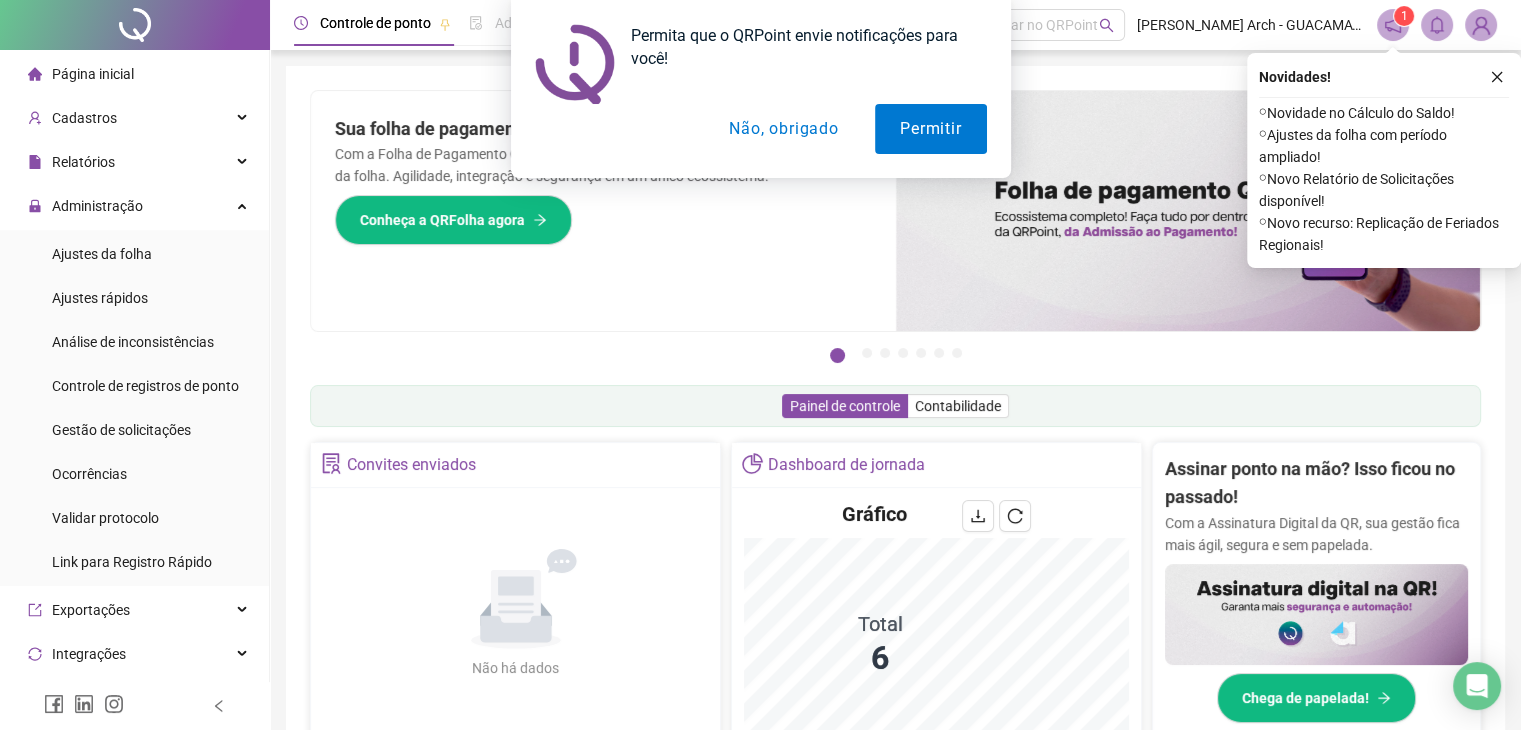 click on "Permita que o QRPoint envie notificações para você! Permitir Não, obrigado" at bounding box center (760, 89) 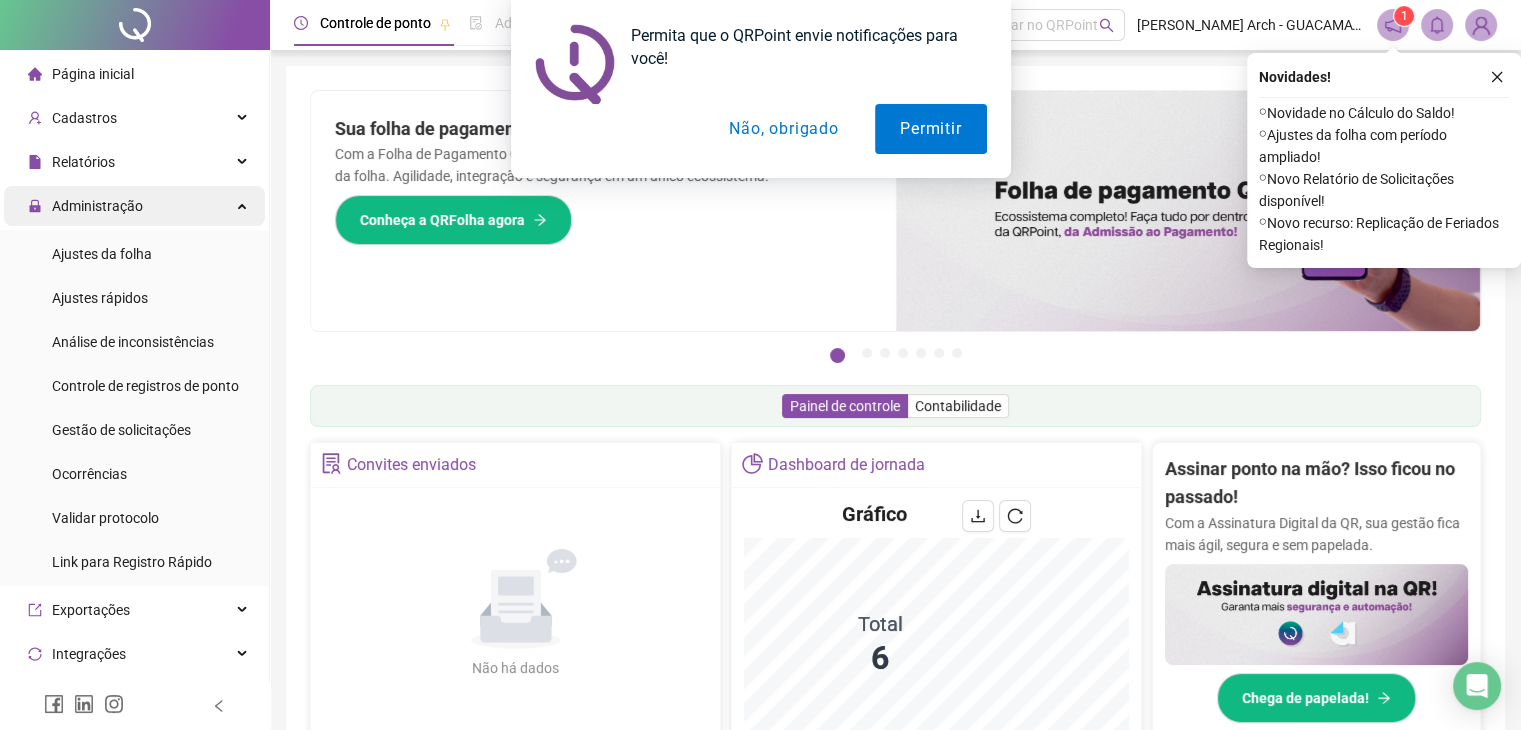 click on "Administração" at bounding box center [134, 206] 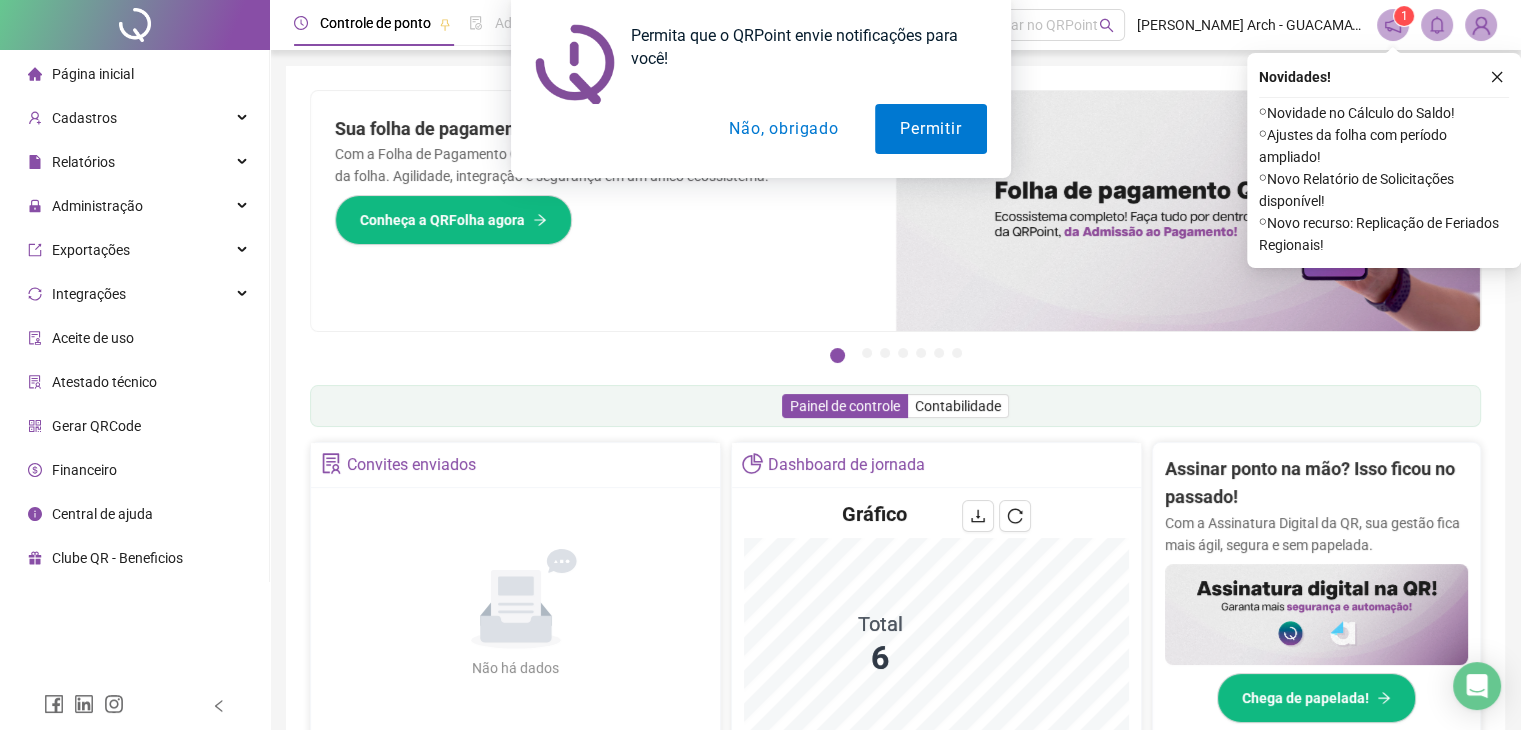 click on "Permita que o QRPoint envie notificações para você! Permitir Não, obrigado" at bounding box center [760, 89] 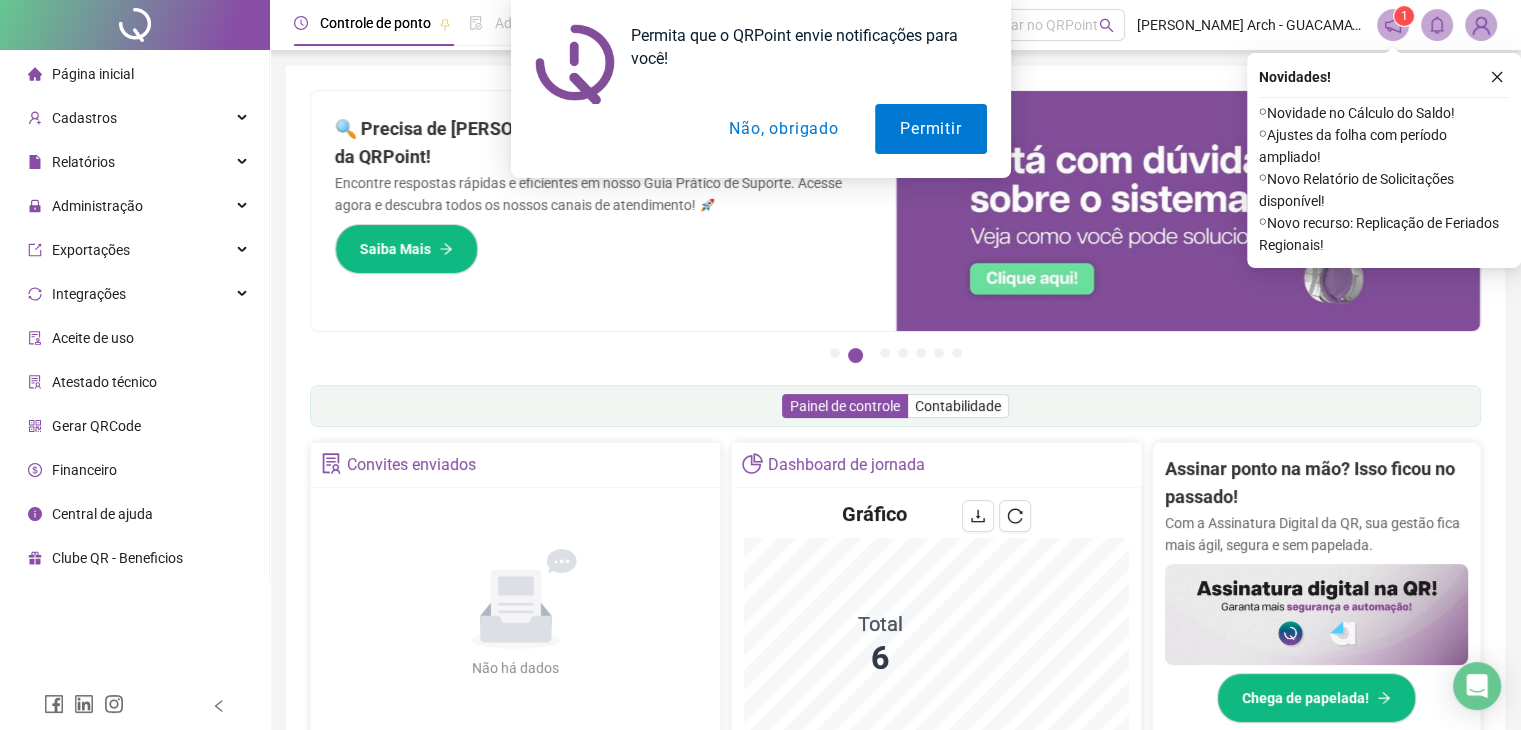 drag, startPoint x: 186, startPoint y: 109, endPoint x: 125, endPoint y: 121, distance: 62.169125 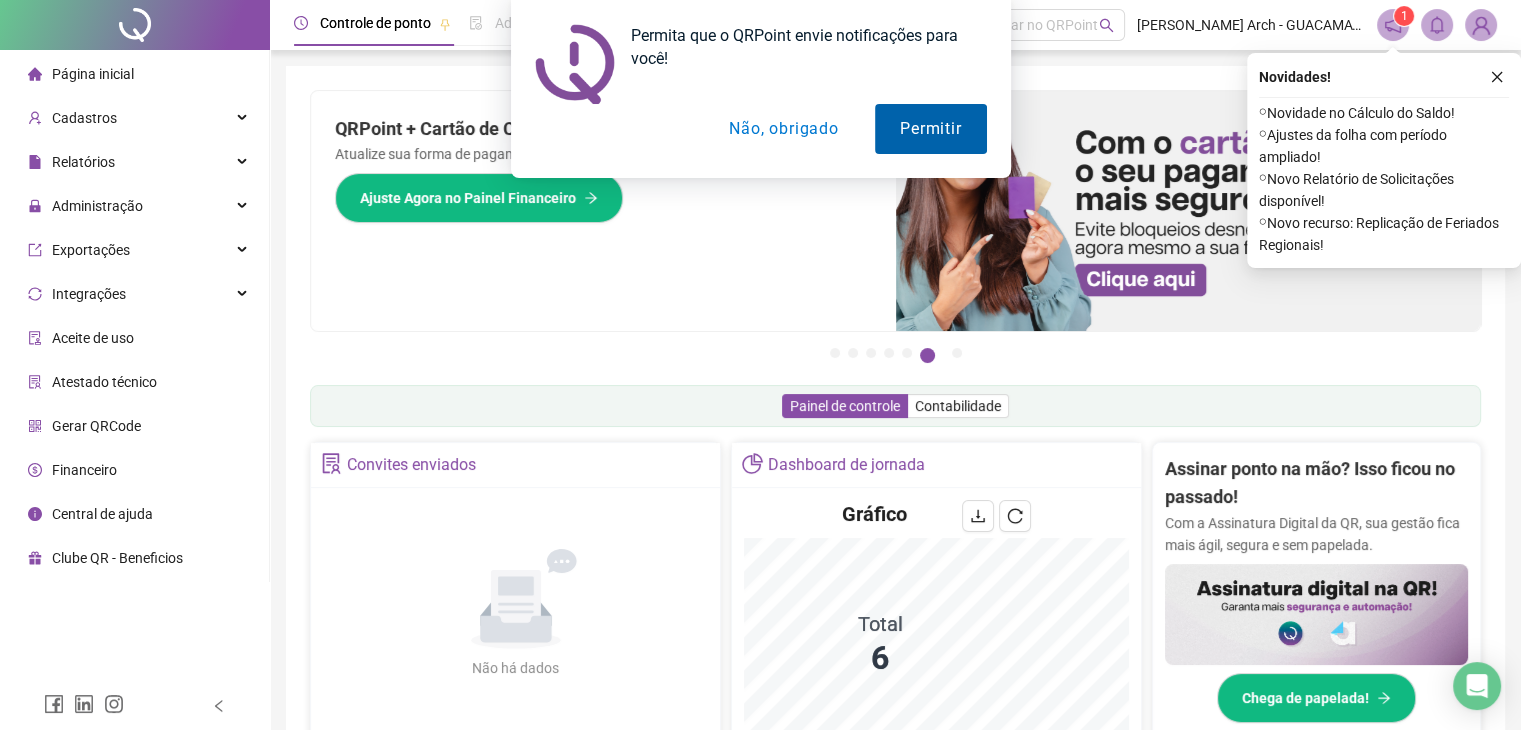 click on "Permitir" at bounding box center [930, 129] 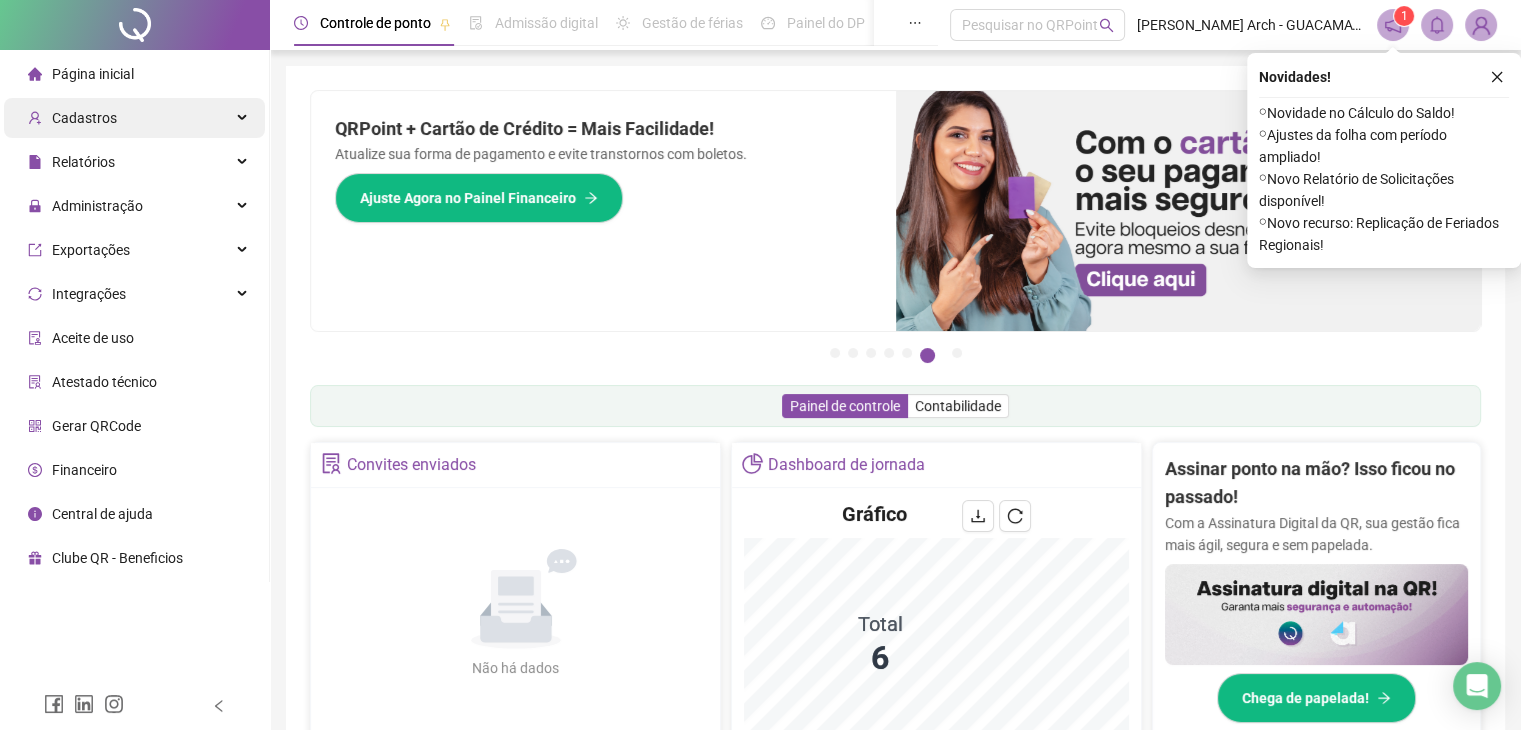 click on "Cadastros" at bounding box center (134, 118) 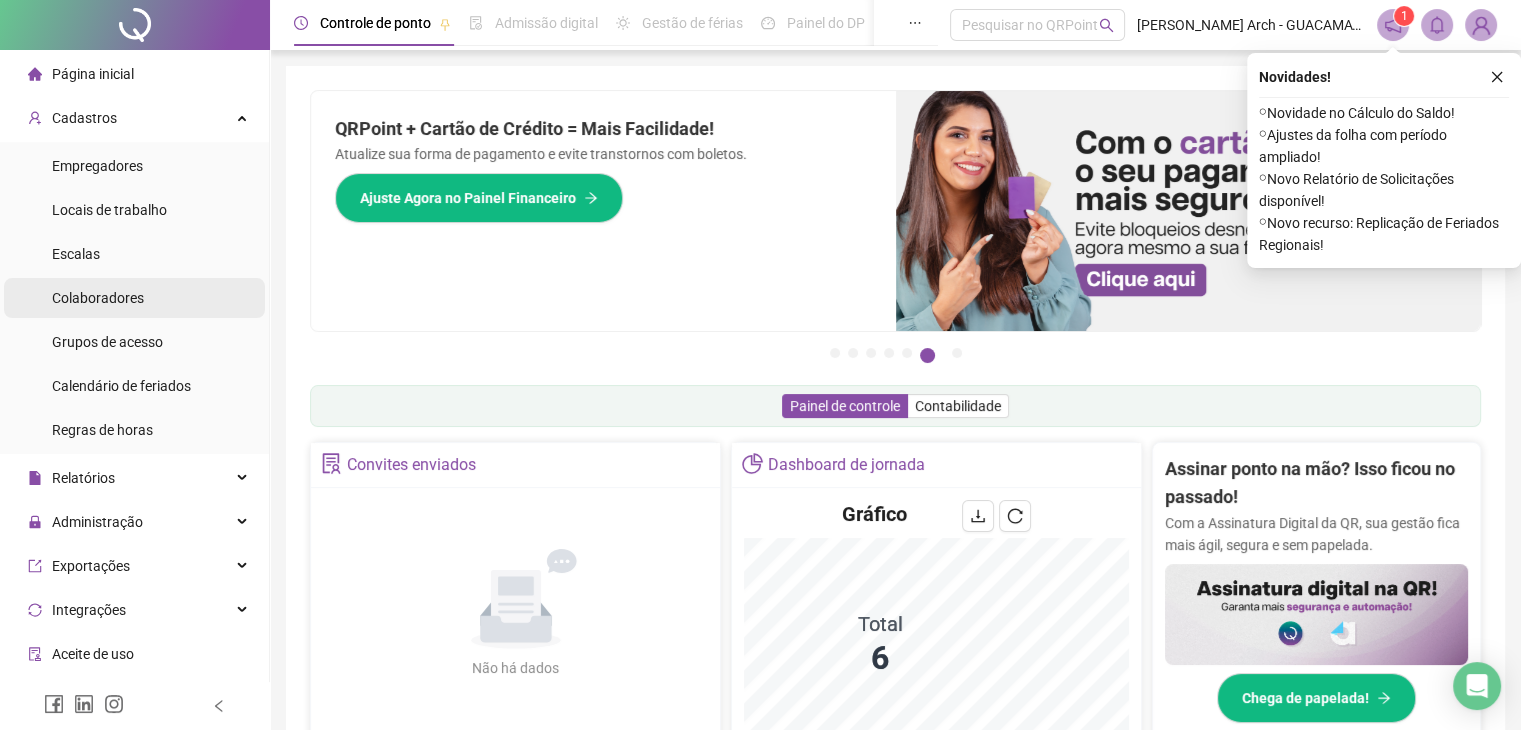 click on "Colaboradores" at bounding box center (98, 298) 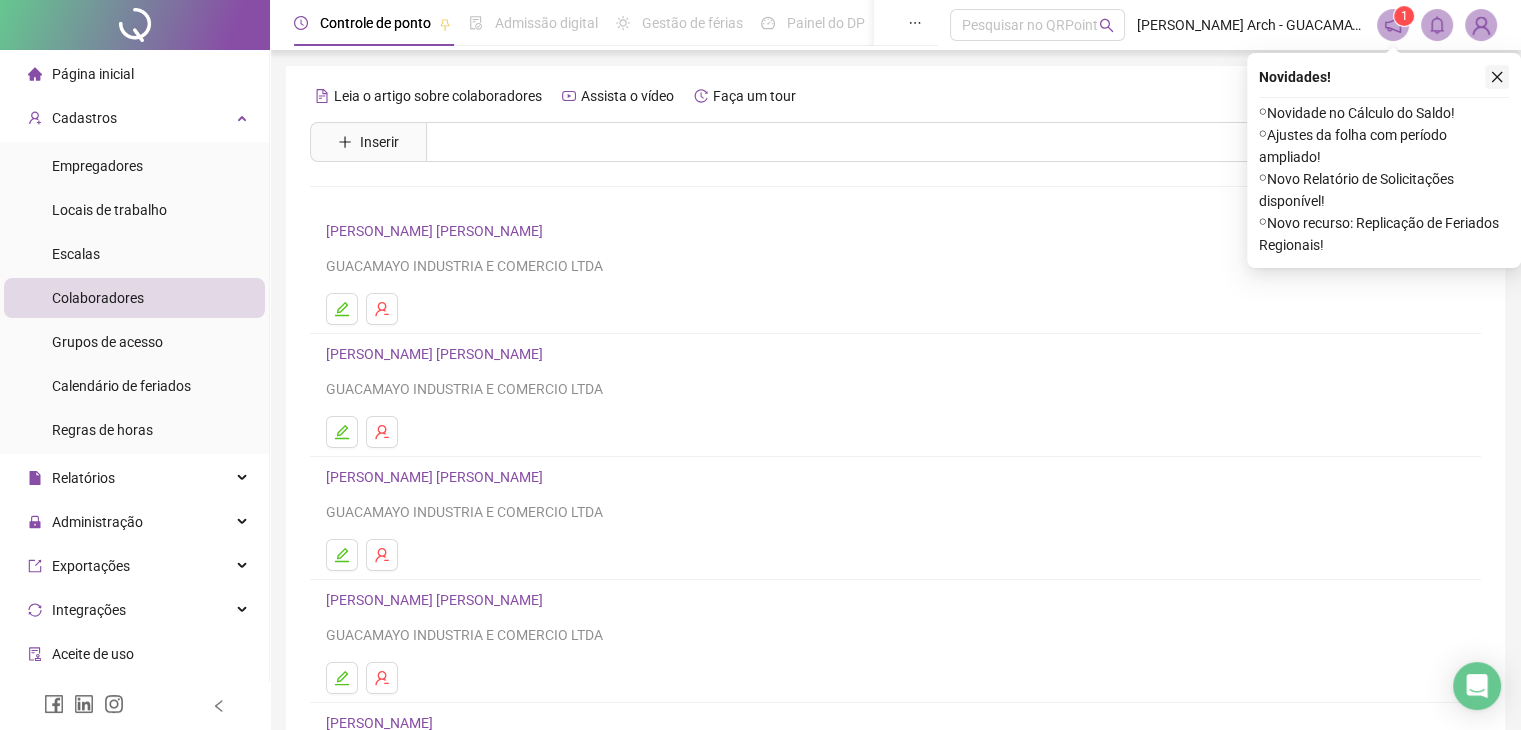 click 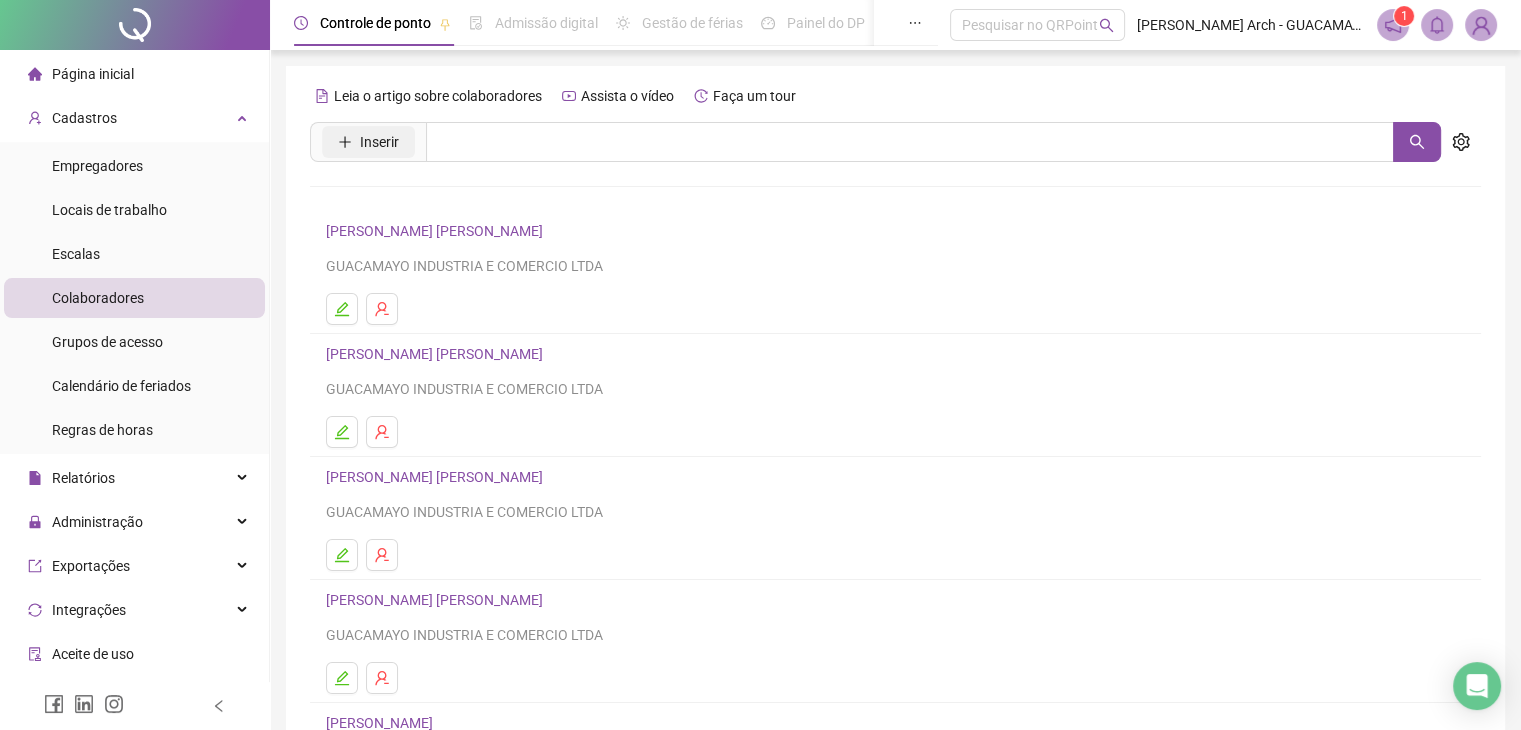 click on "Inserir" at bounding box center (368, 142) 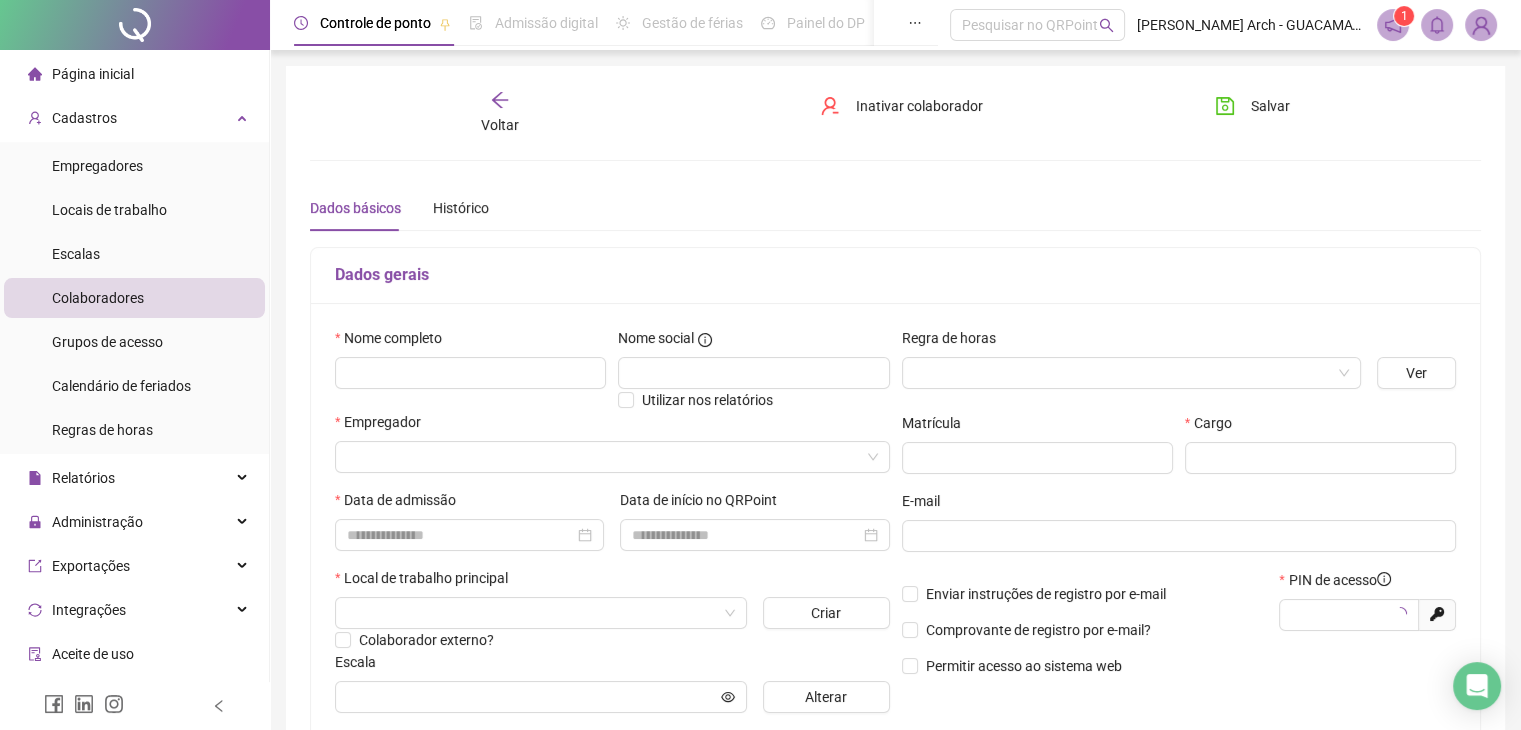 type on "*****" 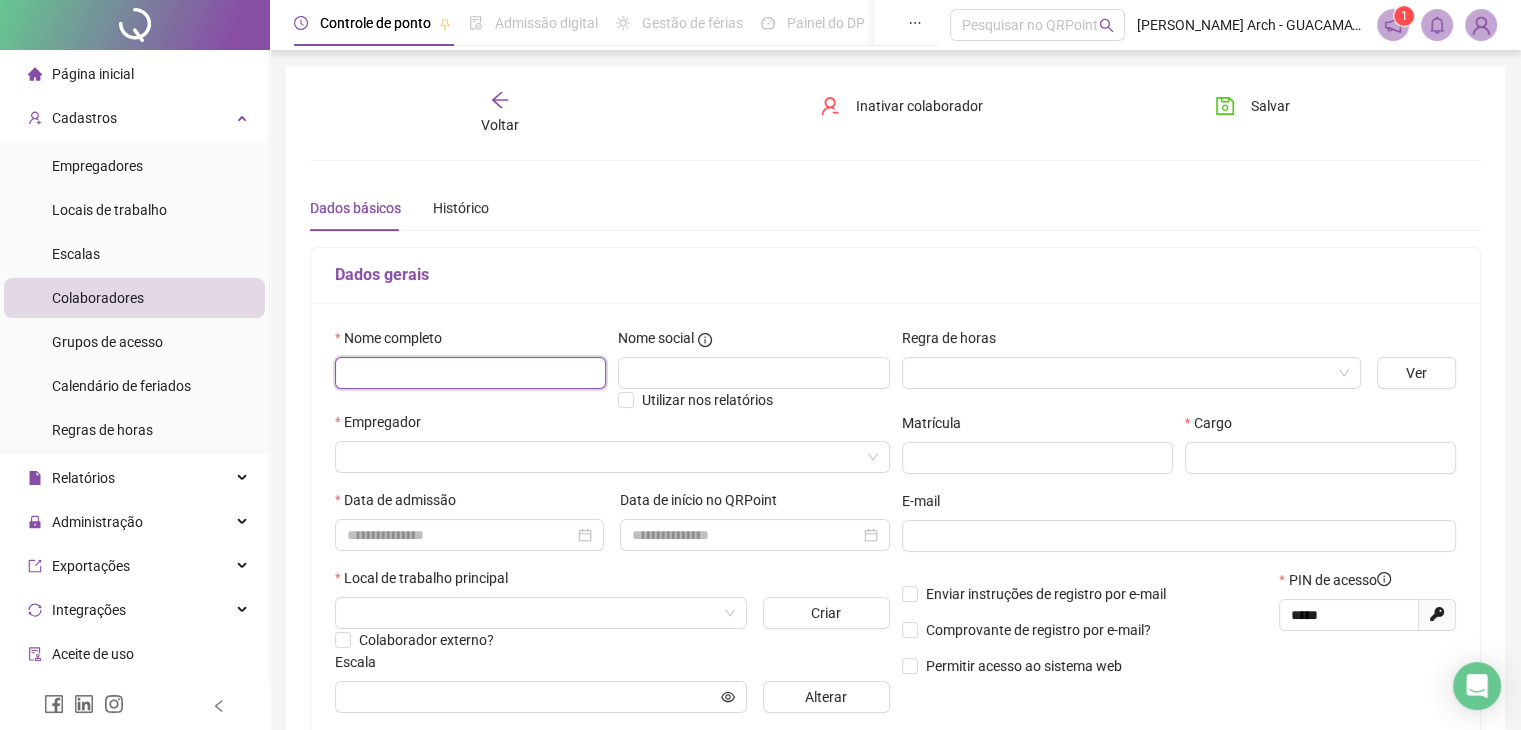 drag, startPoint x: 444, startPoint y: 374, endPoint x: 460, endPoint y: 357, distance: 23.345236 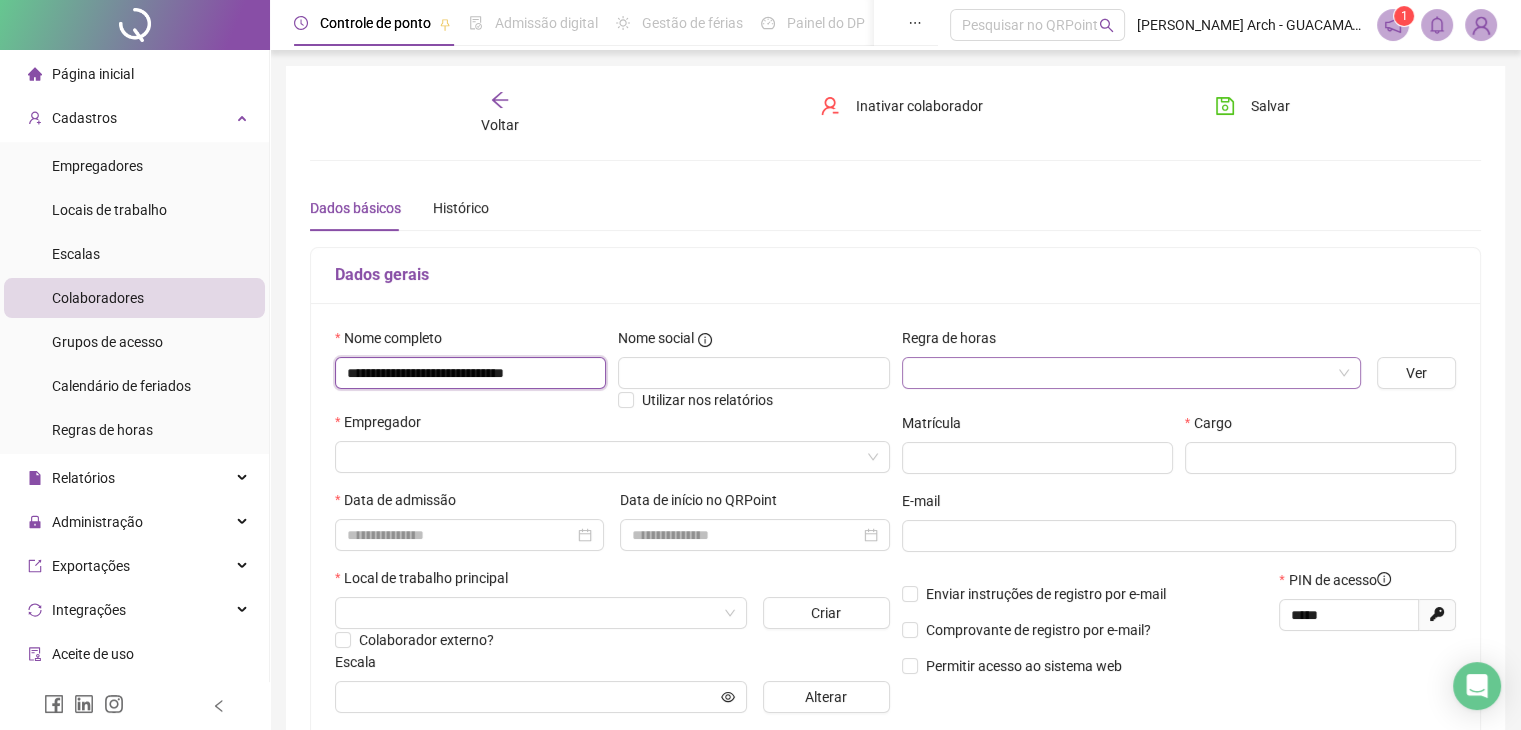 type on "**********" 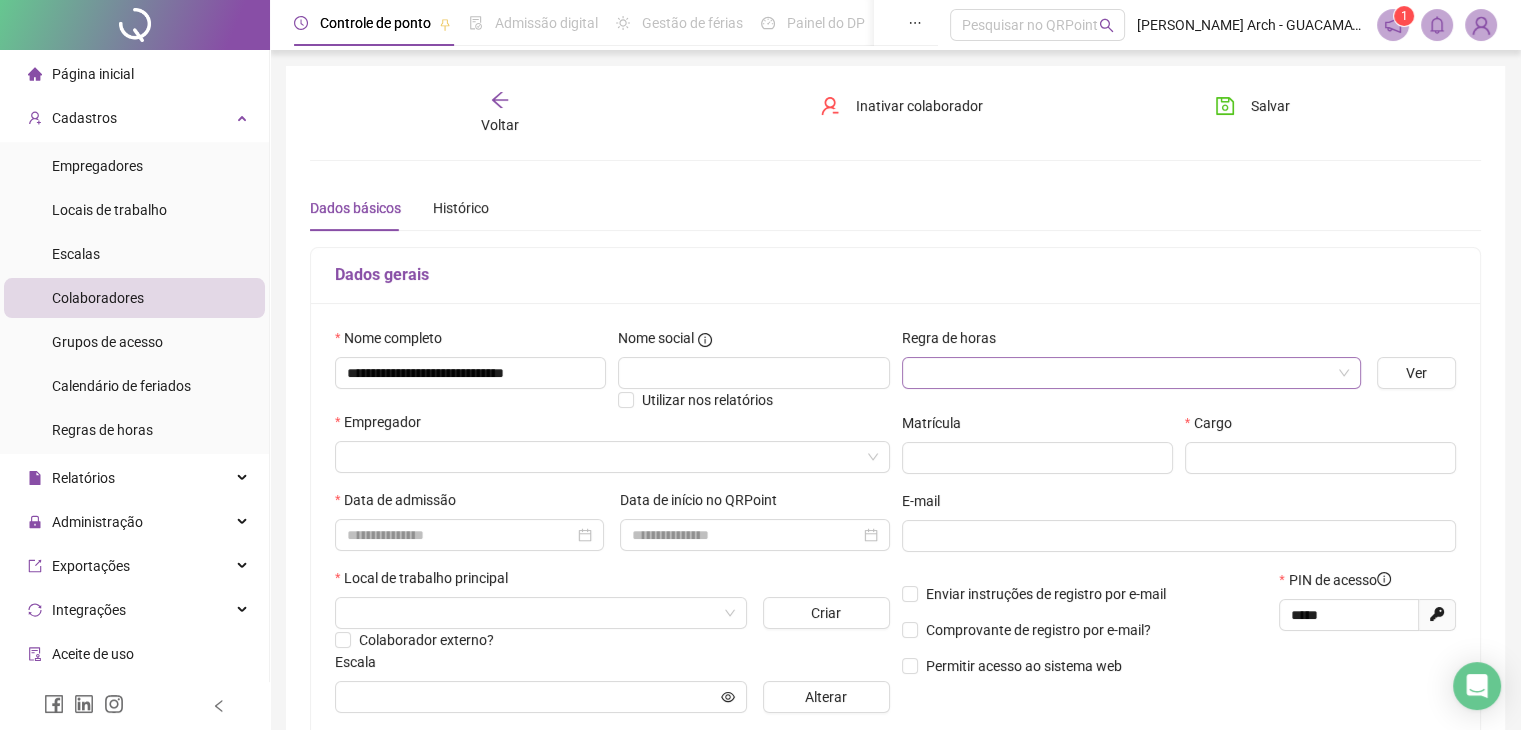 click at bounding box center [1125, 373] 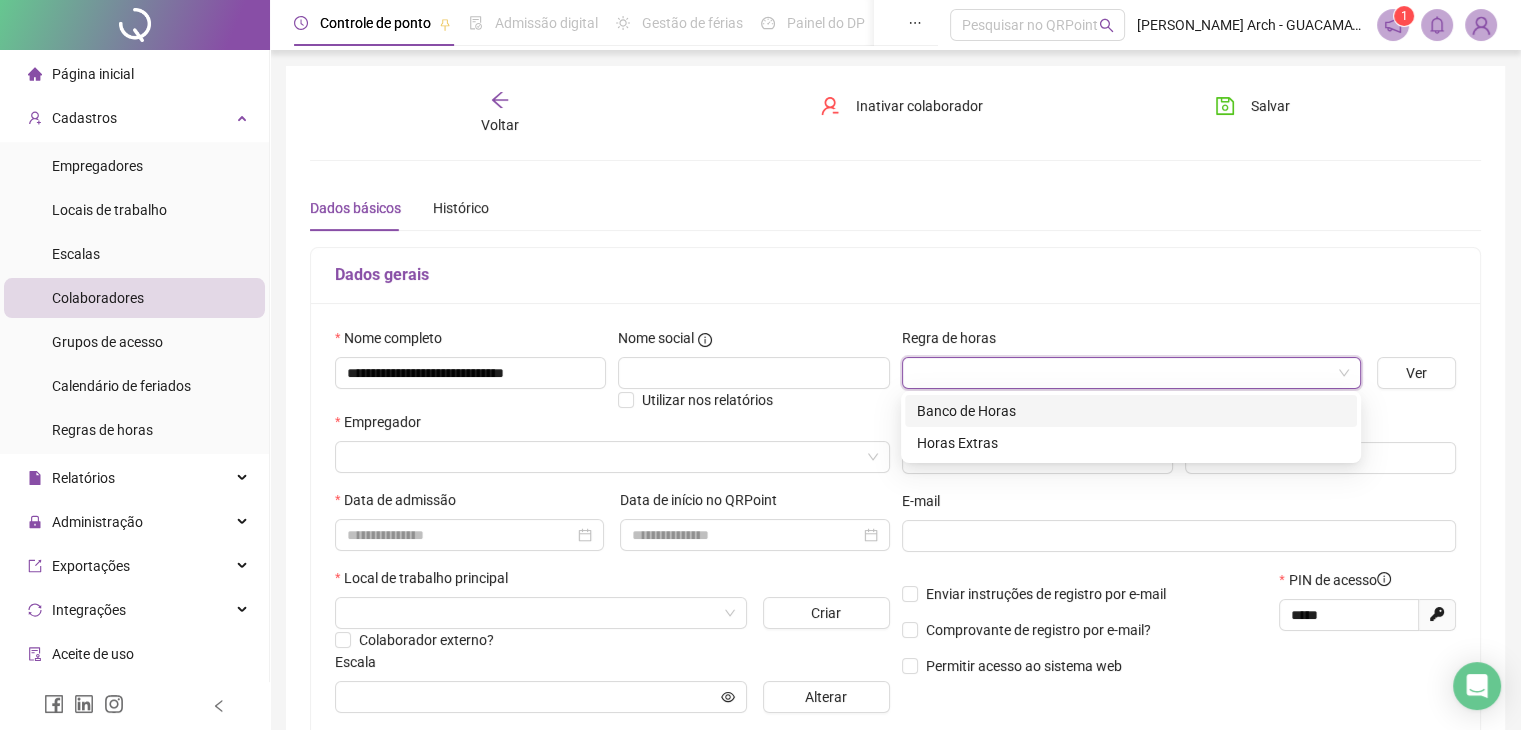 click on "Banco de Horas" at bounding box center [1131, 411] 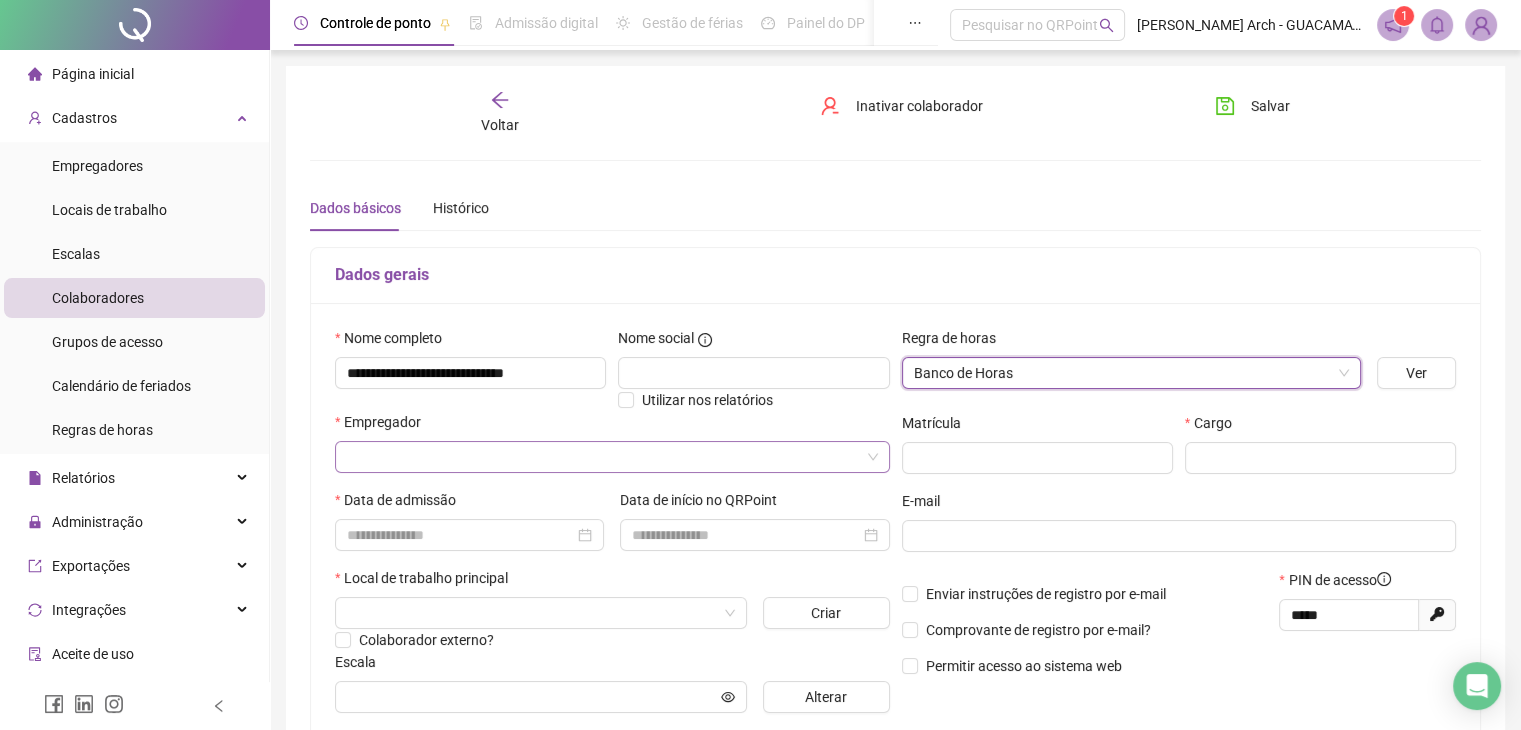 click at bounding box center [606, 457] 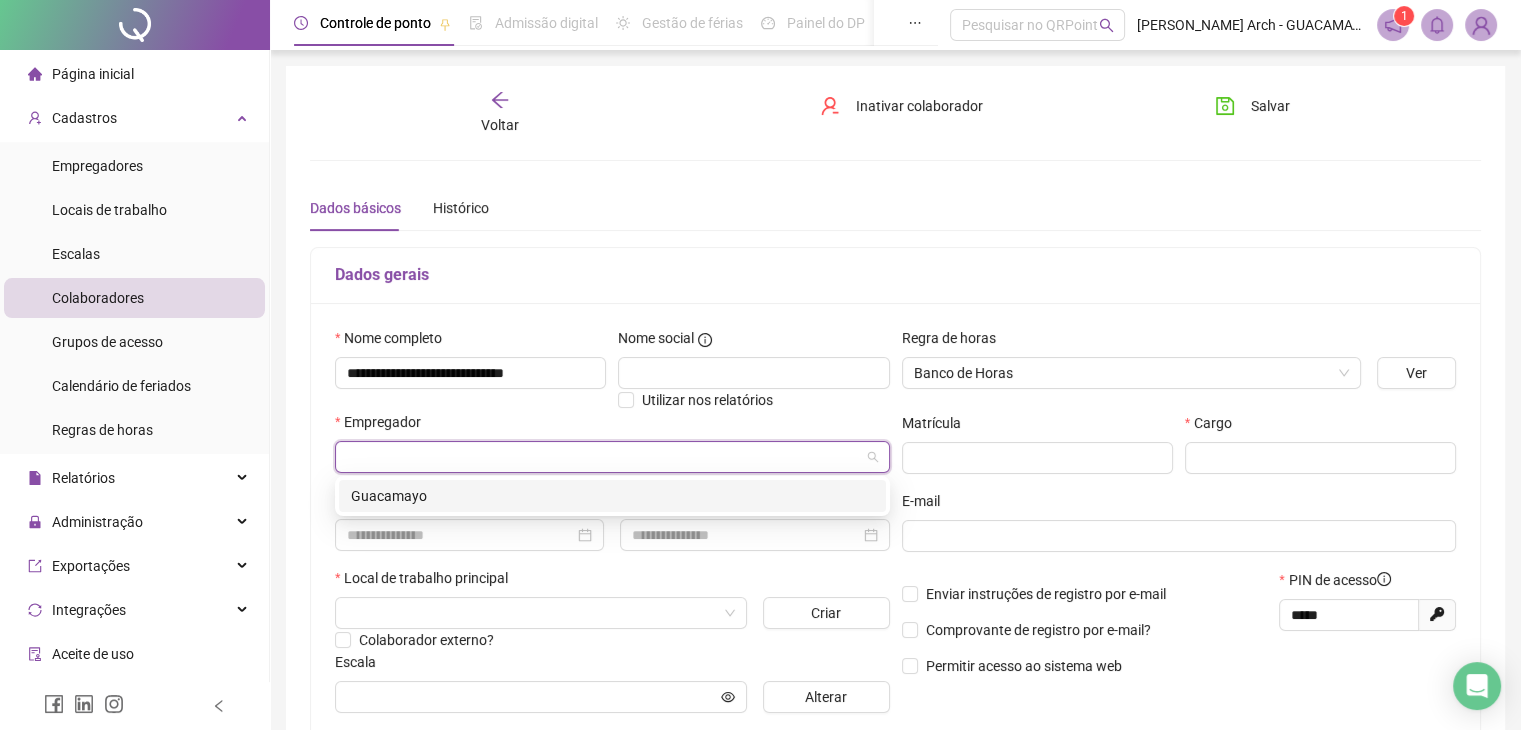 click on "Guacamayo" at bounding box center [612, 496] 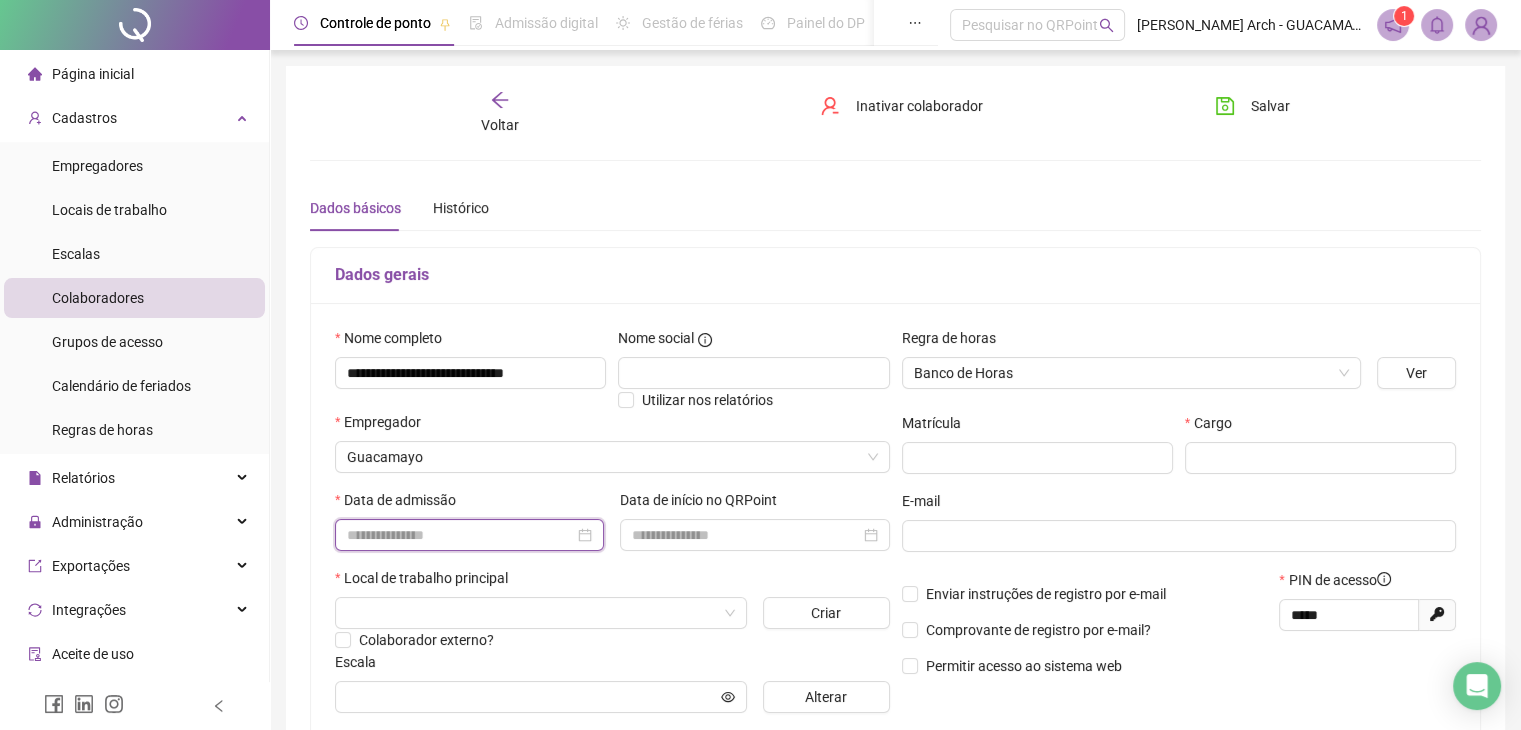 click at bounding box center (460, 535) 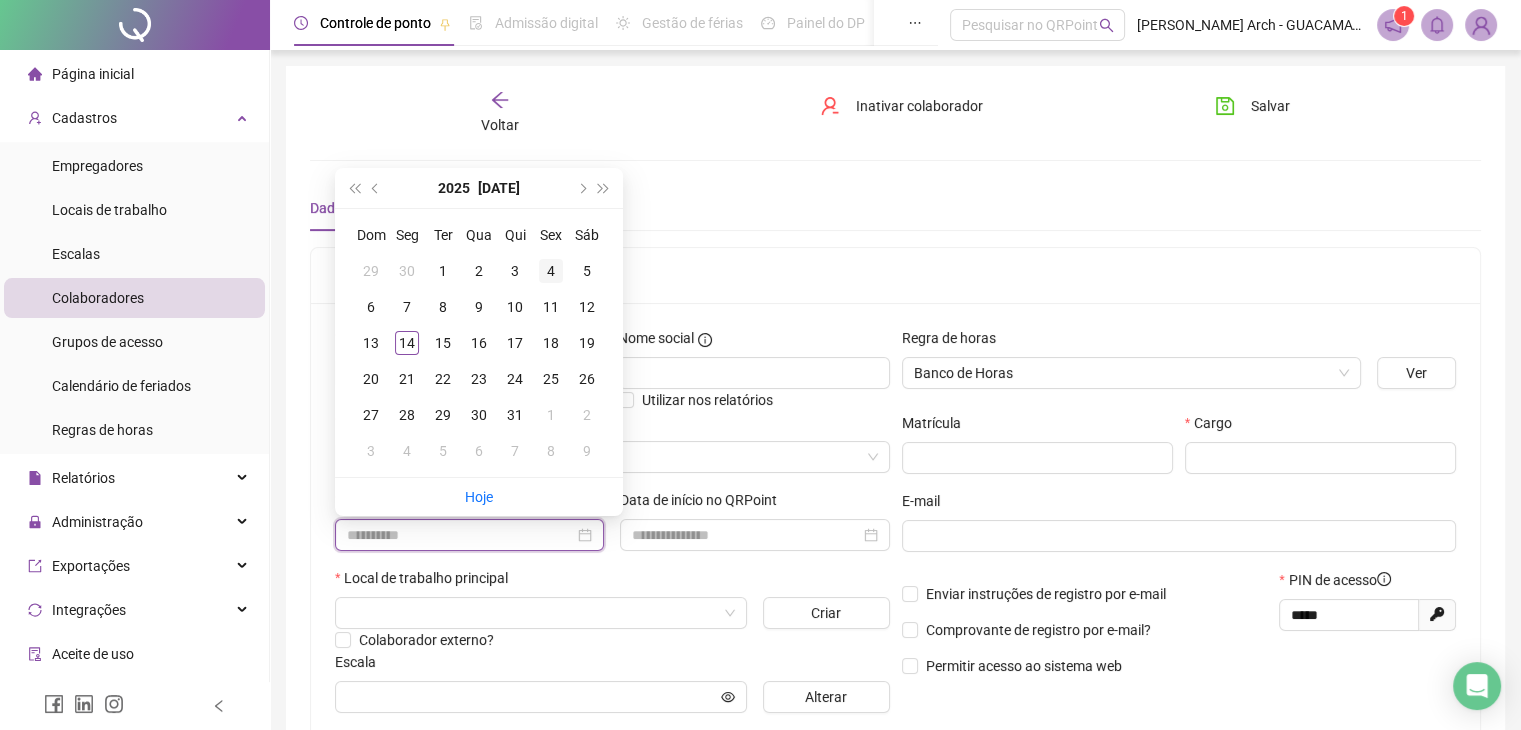 type on "**********" 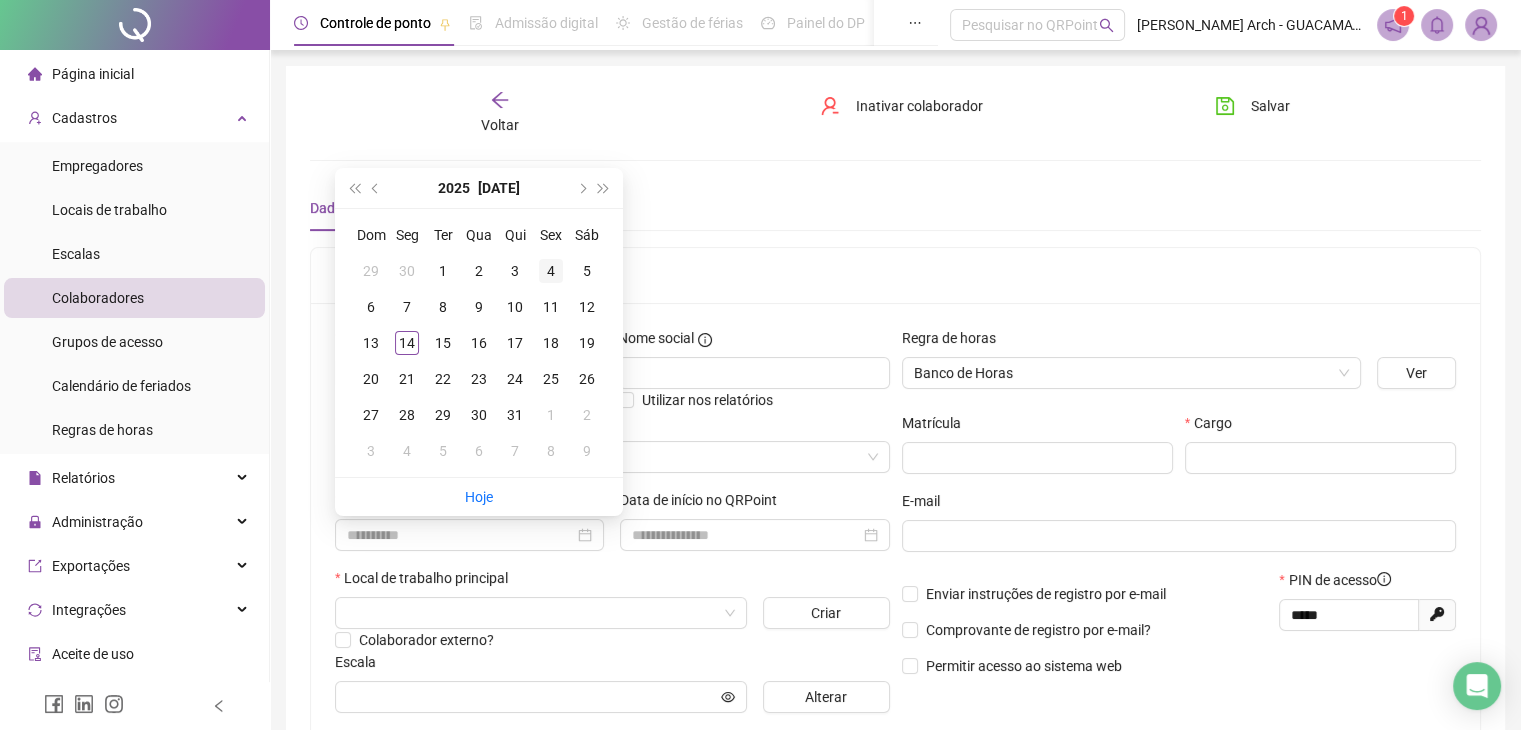 click on "4" at bounding box center [551, 271] 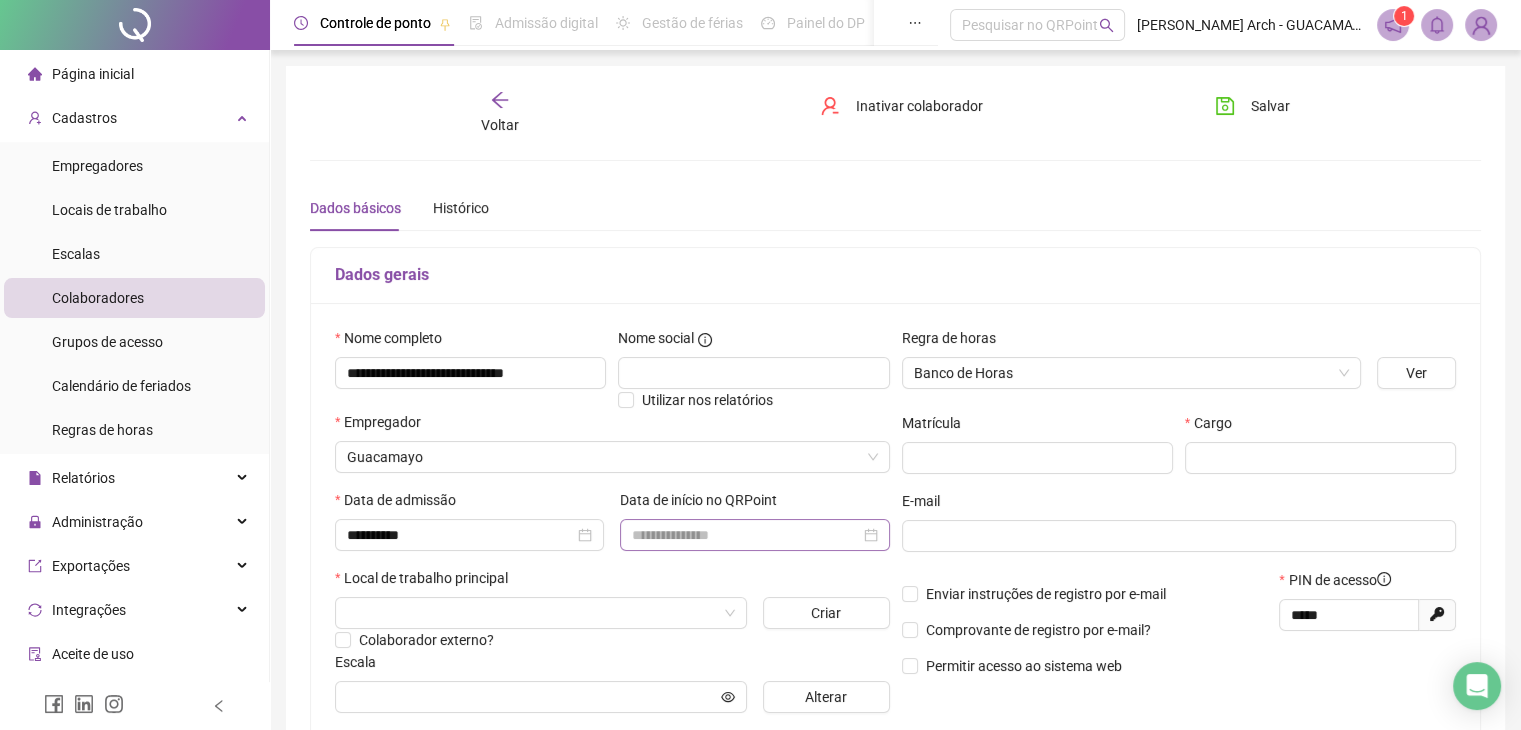 click at bounding box center [754, 535] 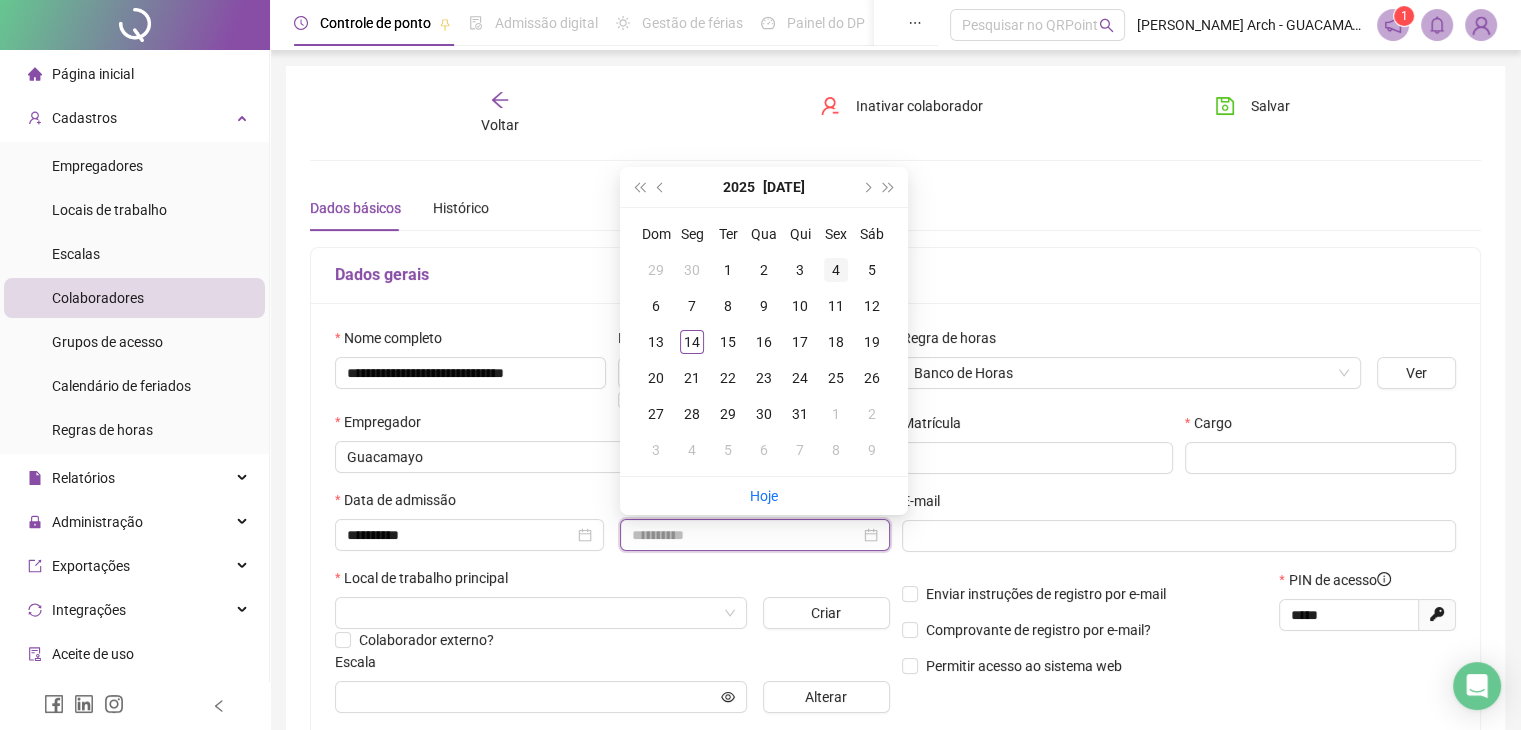 type on "**********" 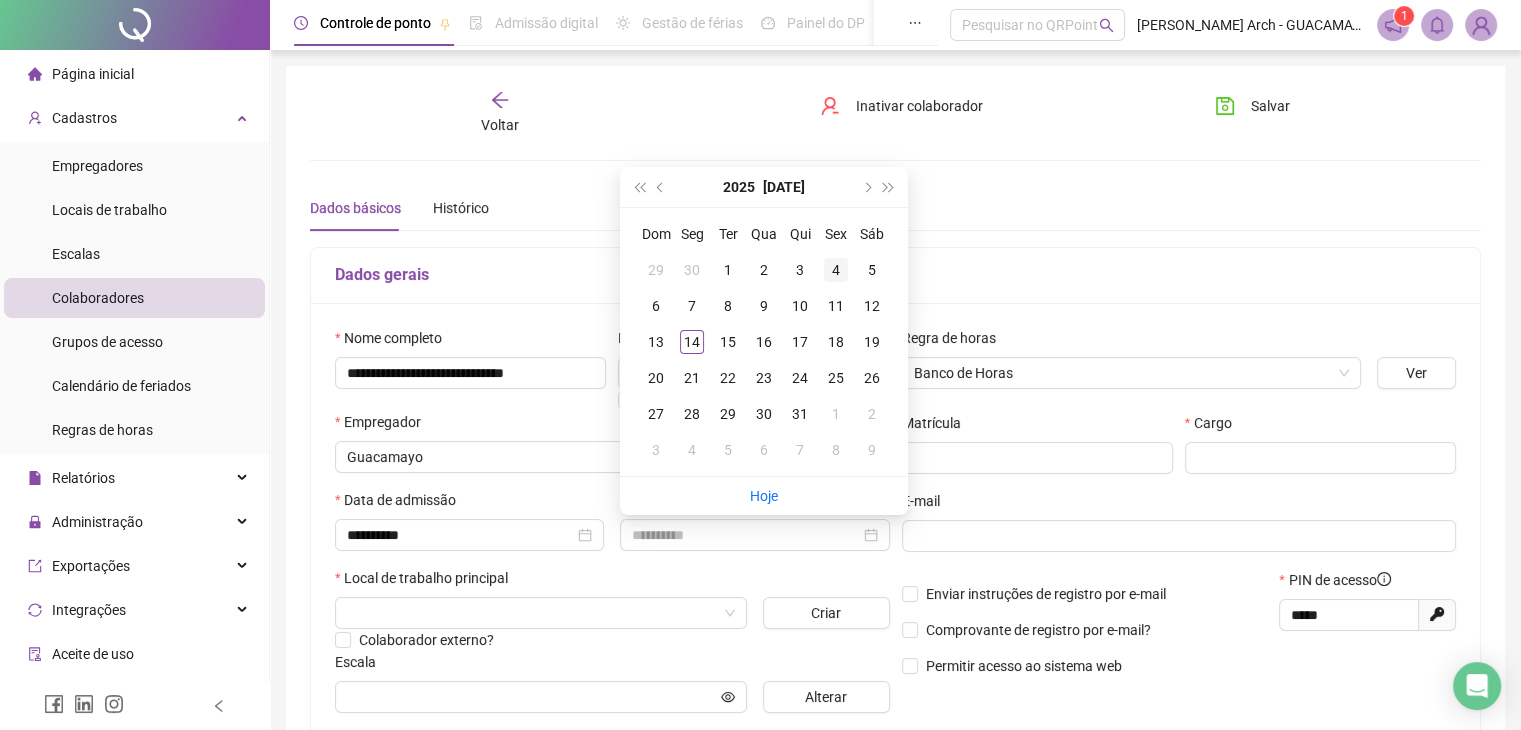 click on "4" at bounding box center [836, 270] 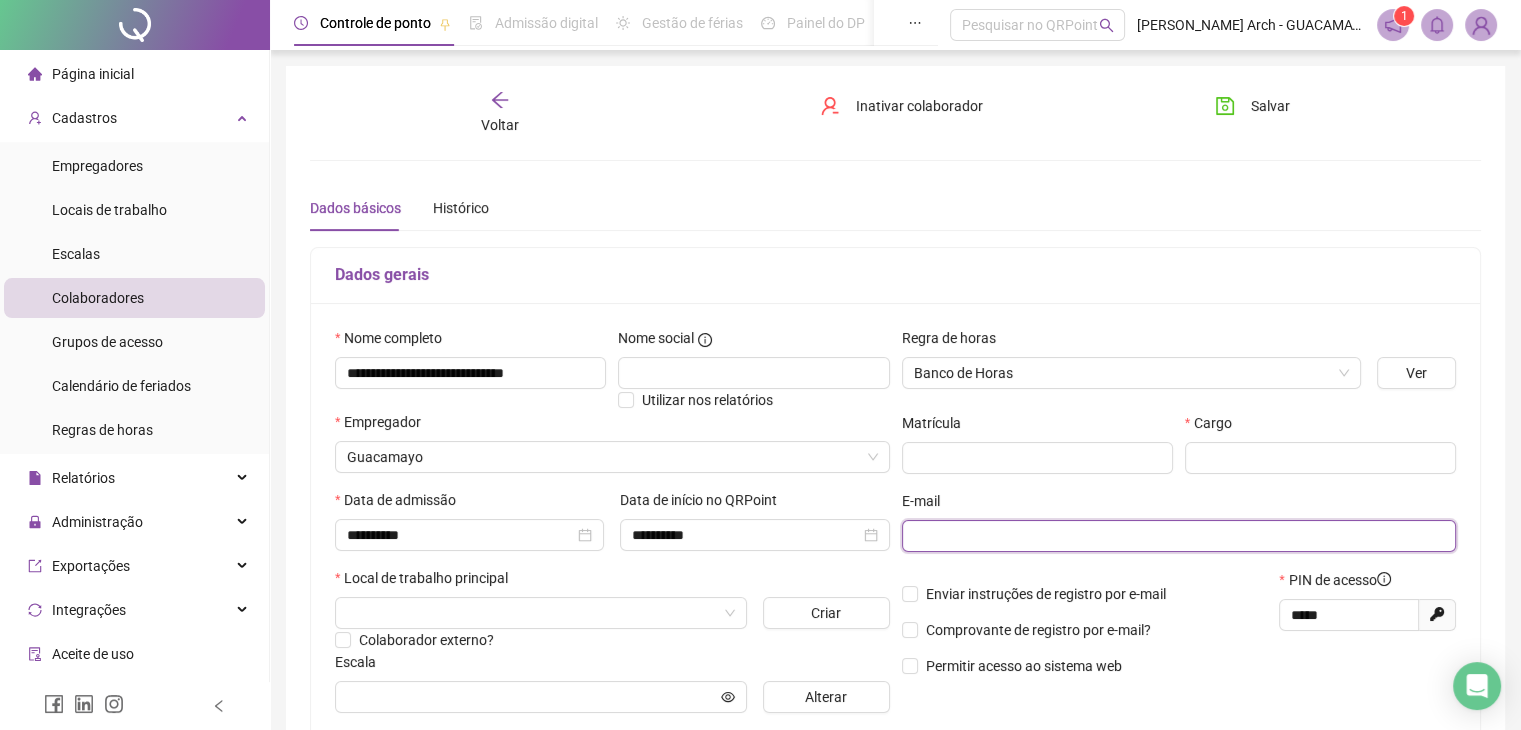 click at bounding box center (1177, 536) 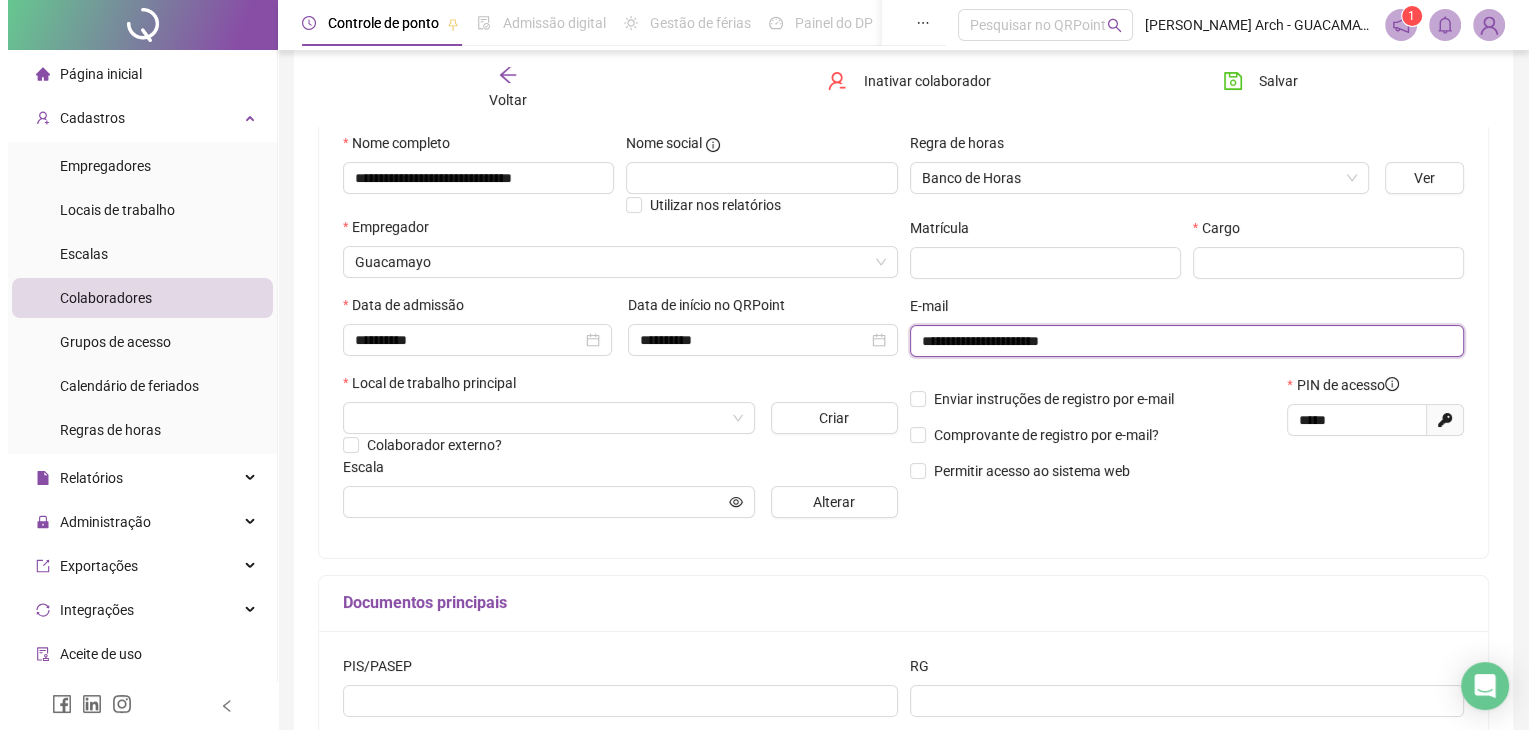 scroll, scrollTop: 200, scrollLeft: 0, axis: vertical 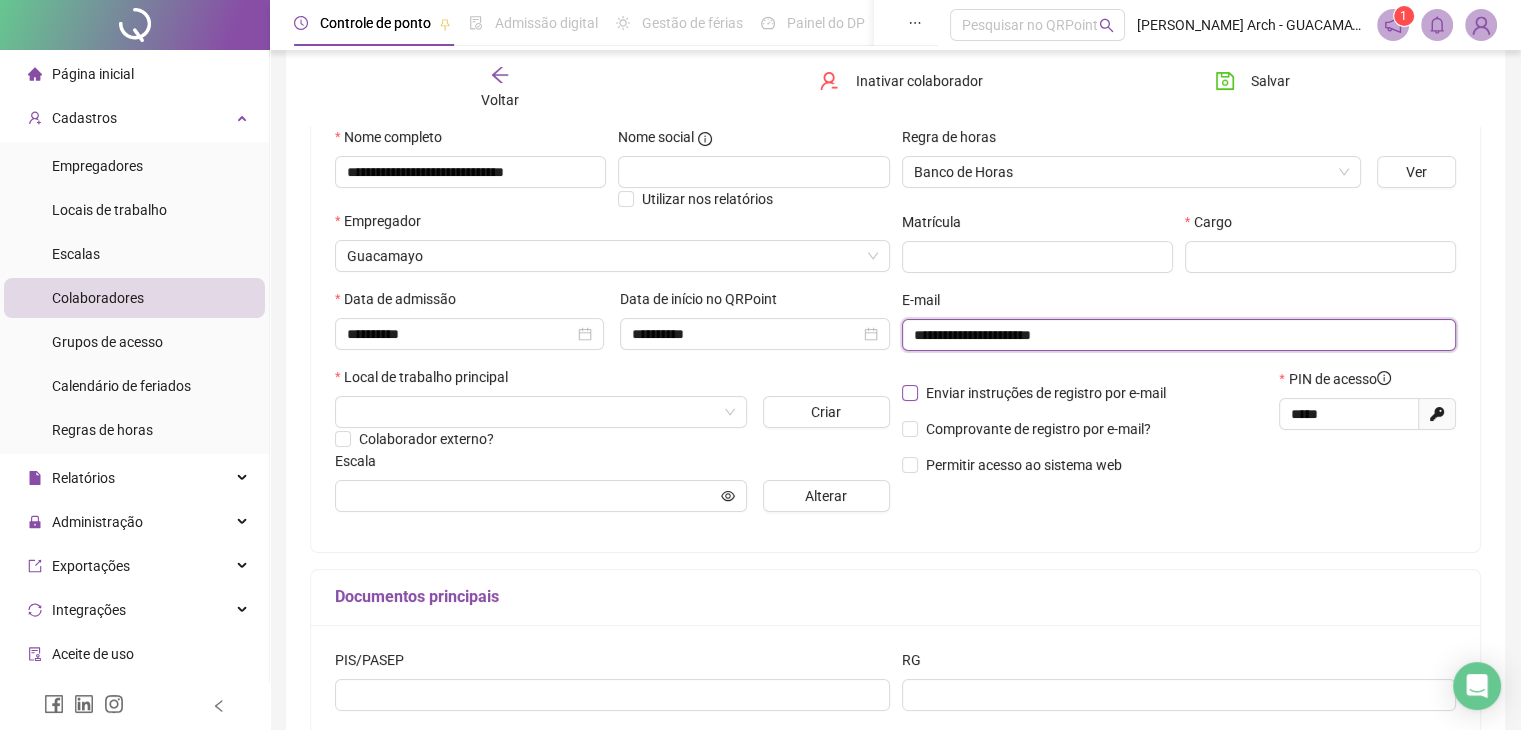 type on "**********" 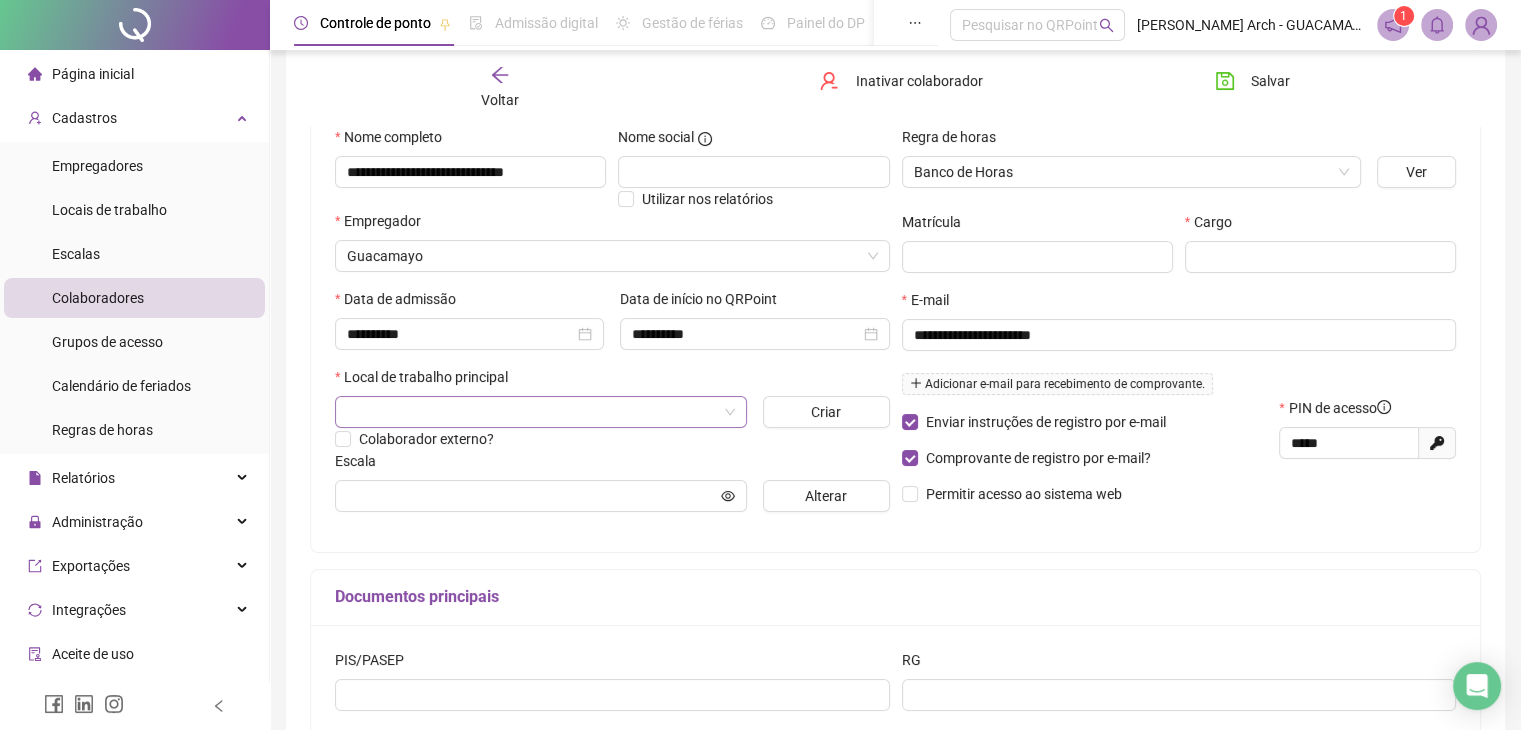 click at bounding box center (535, 412) 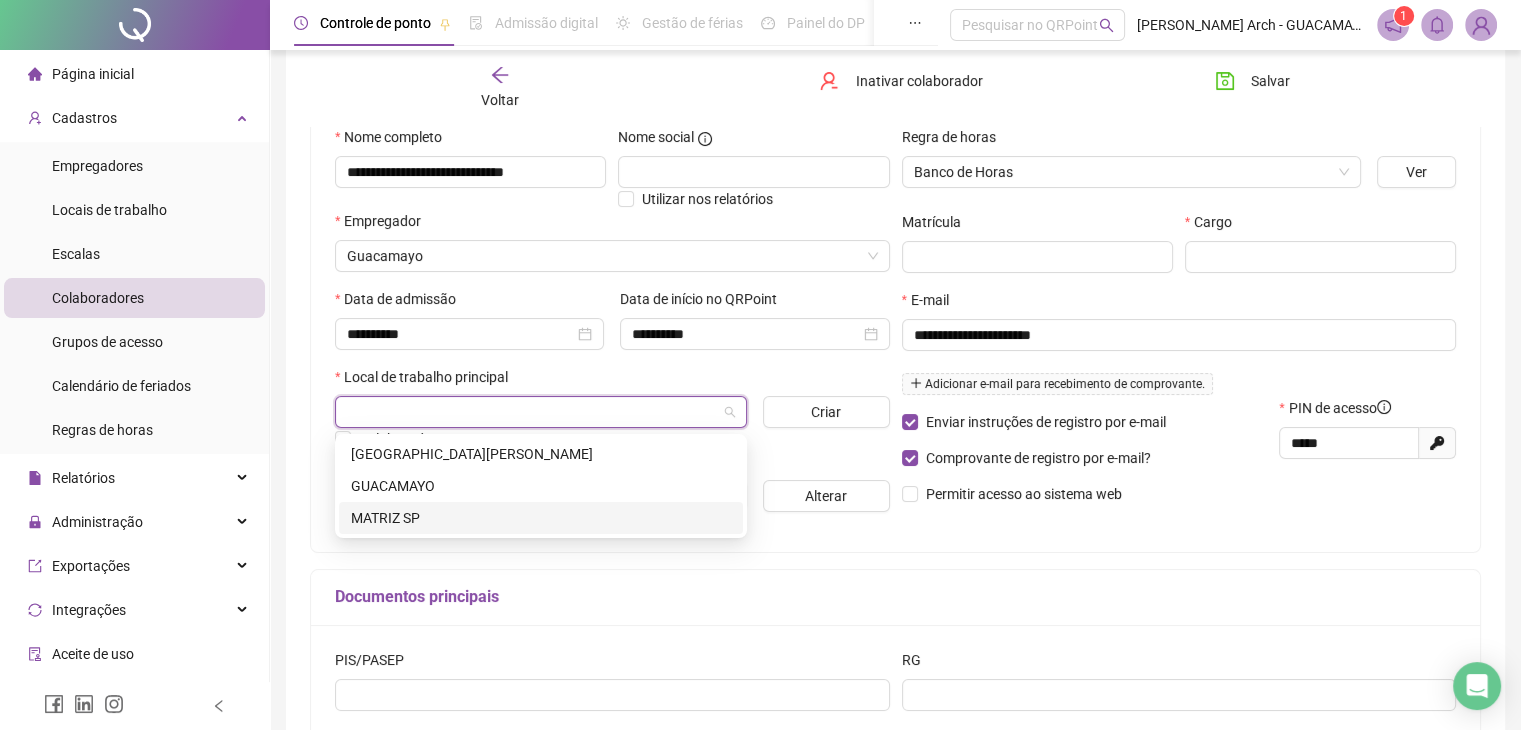 click on "MATRIZ SP" at bounding box center [541, 518] 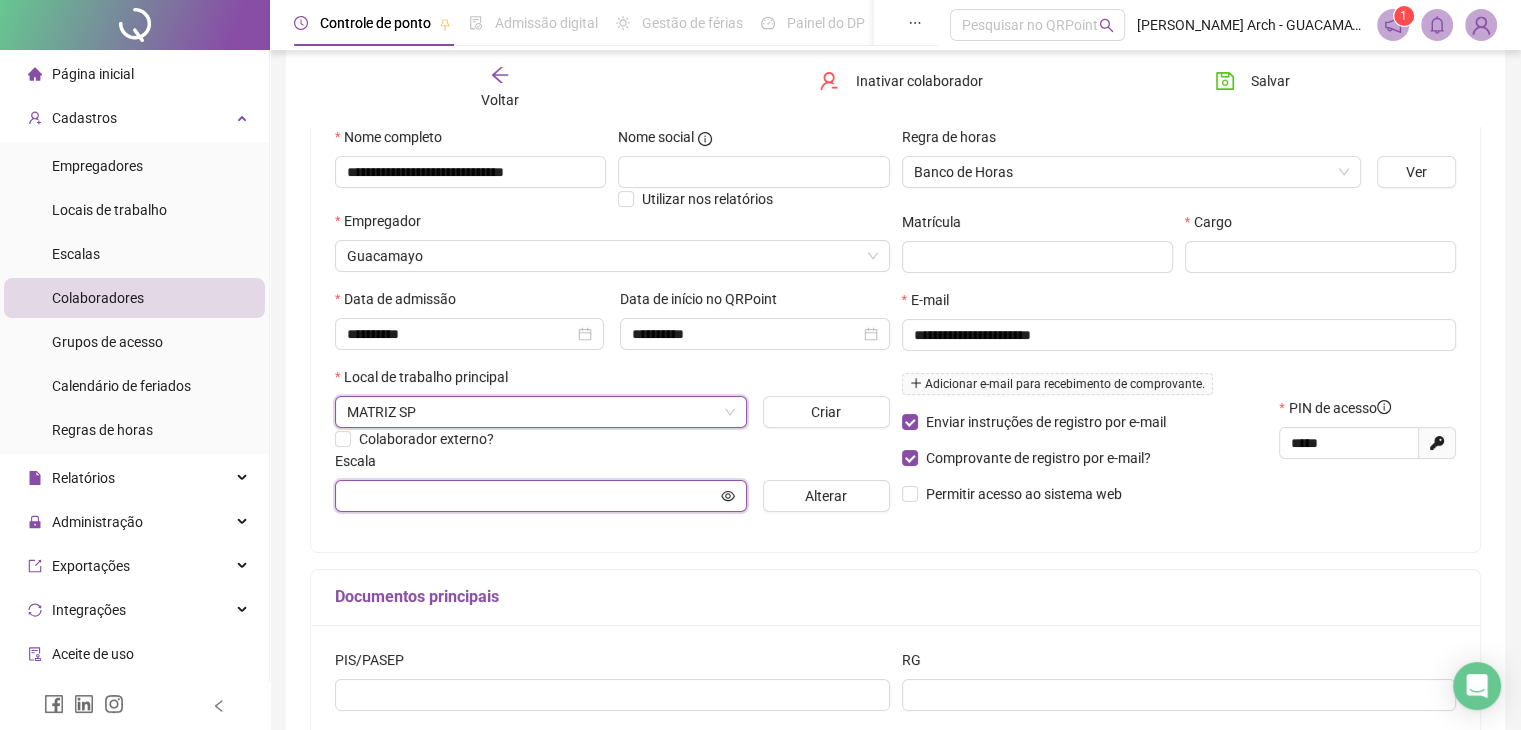 click at bounding box center [532, 496] 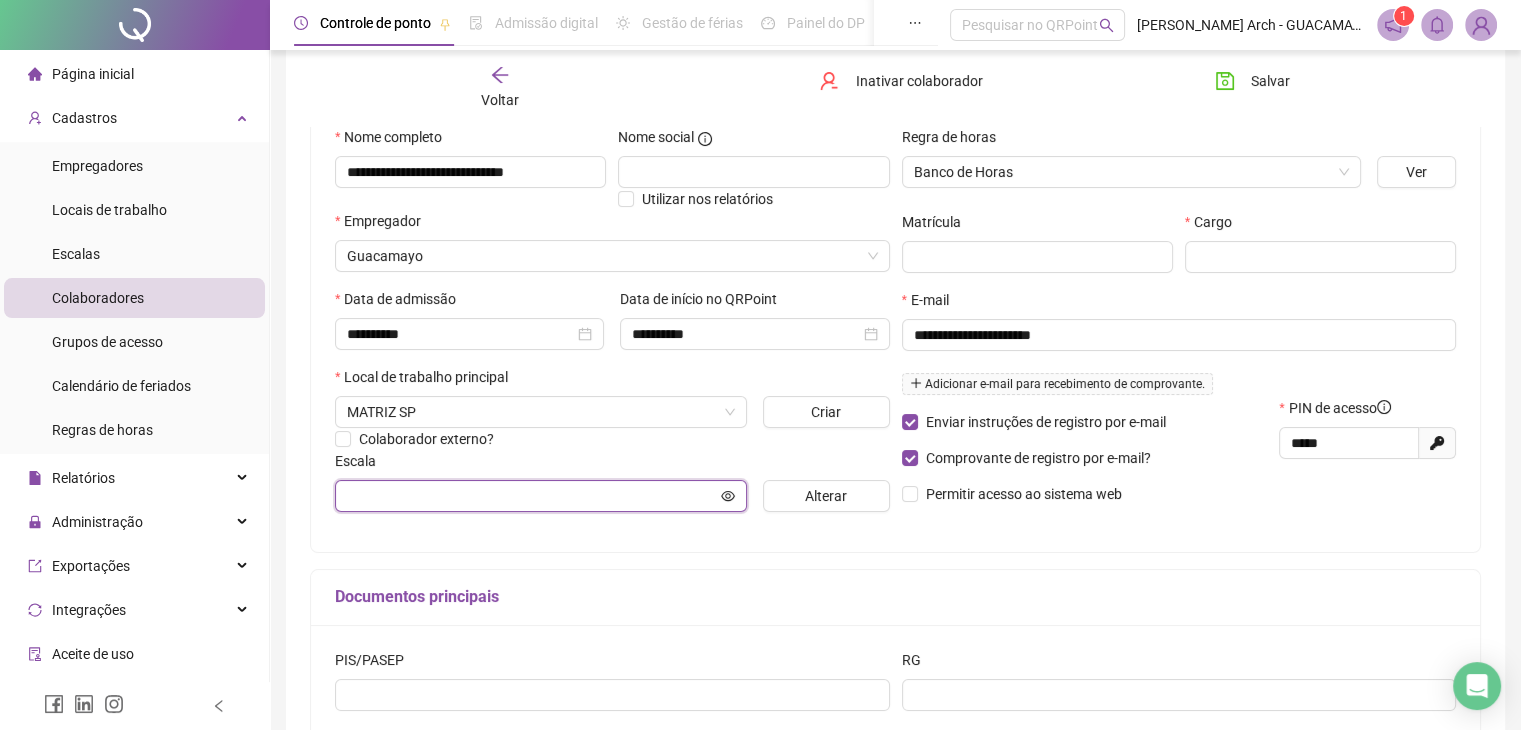 click at bounding box center [532, 496] 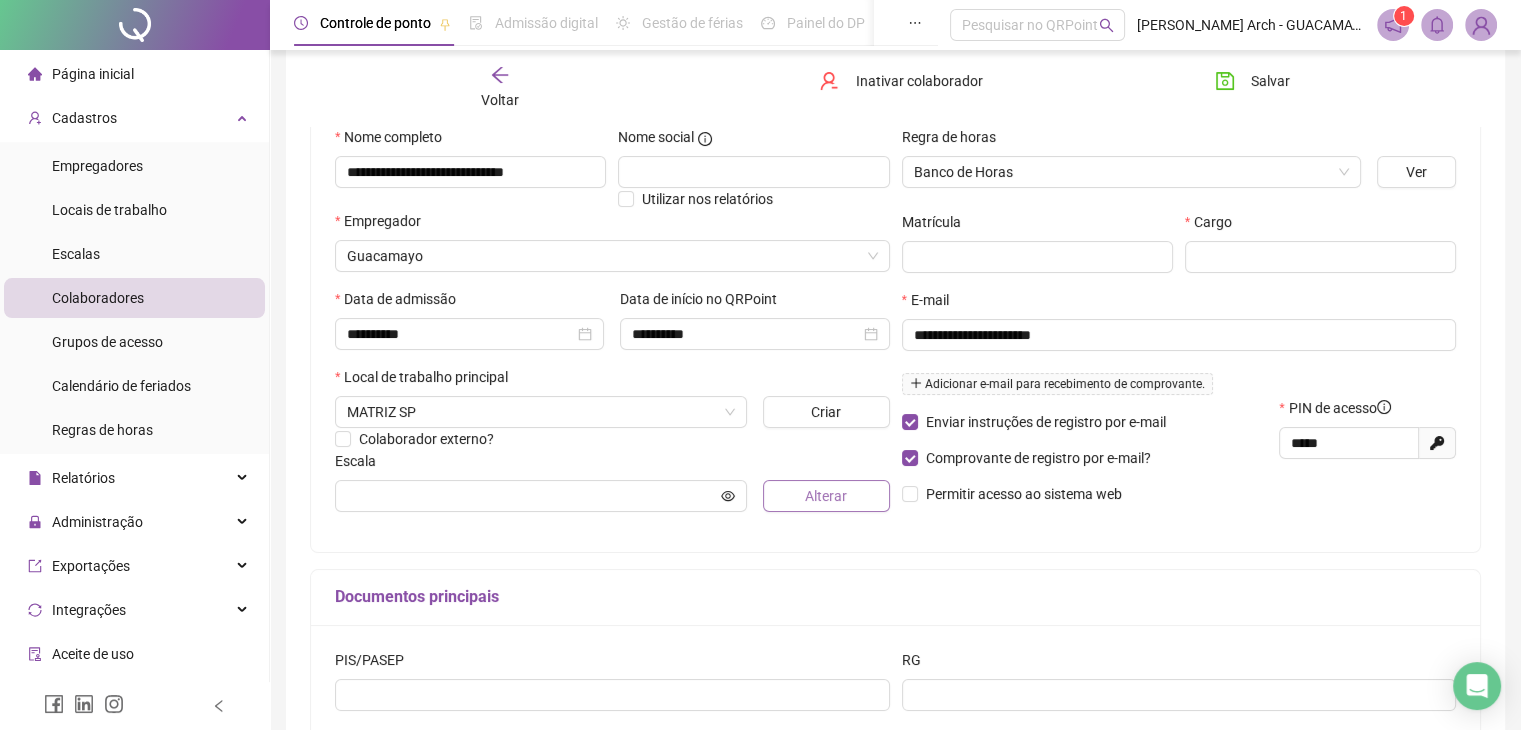 click on "Alterar" at bounding box center (826, 496) 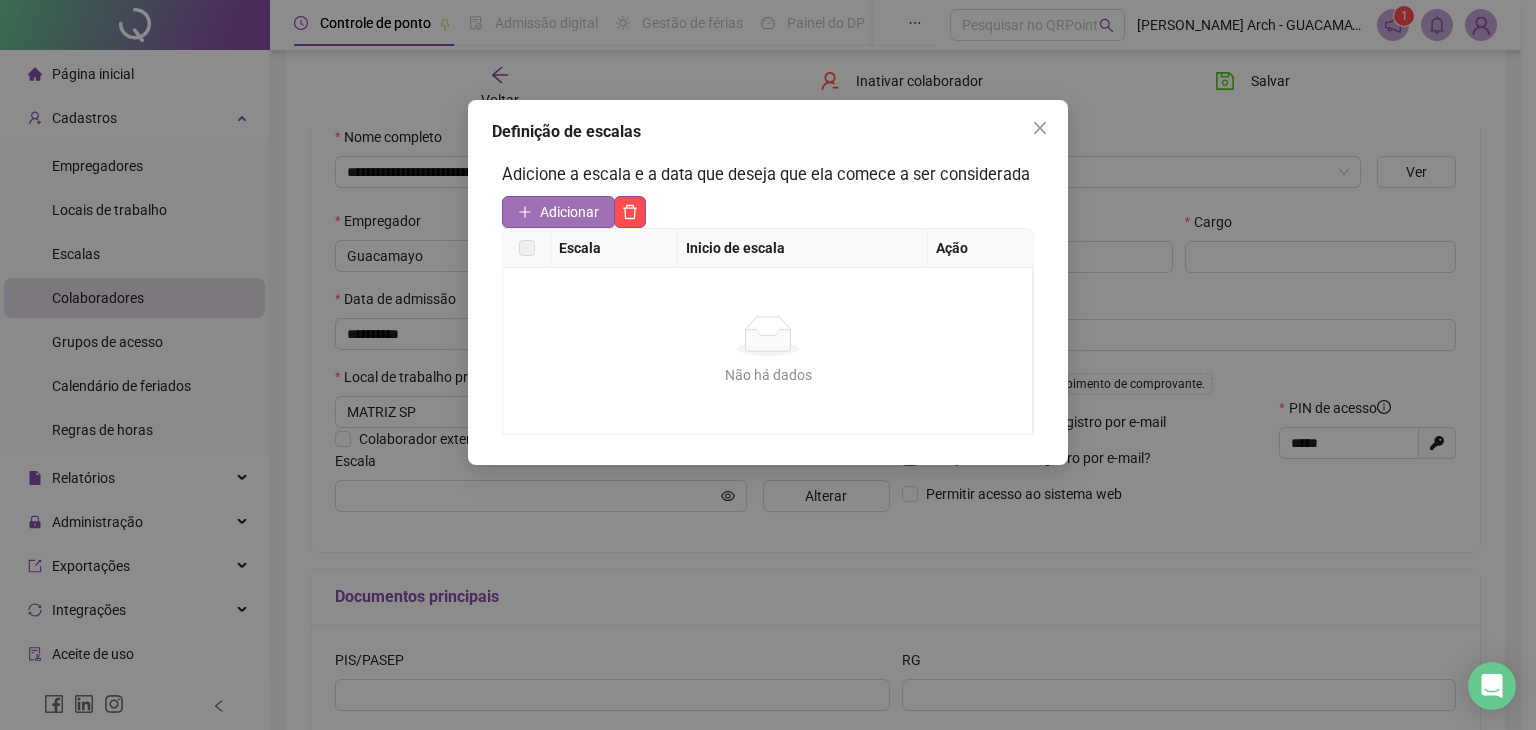 click on "Adicionar" at bounding box center (569, 212) 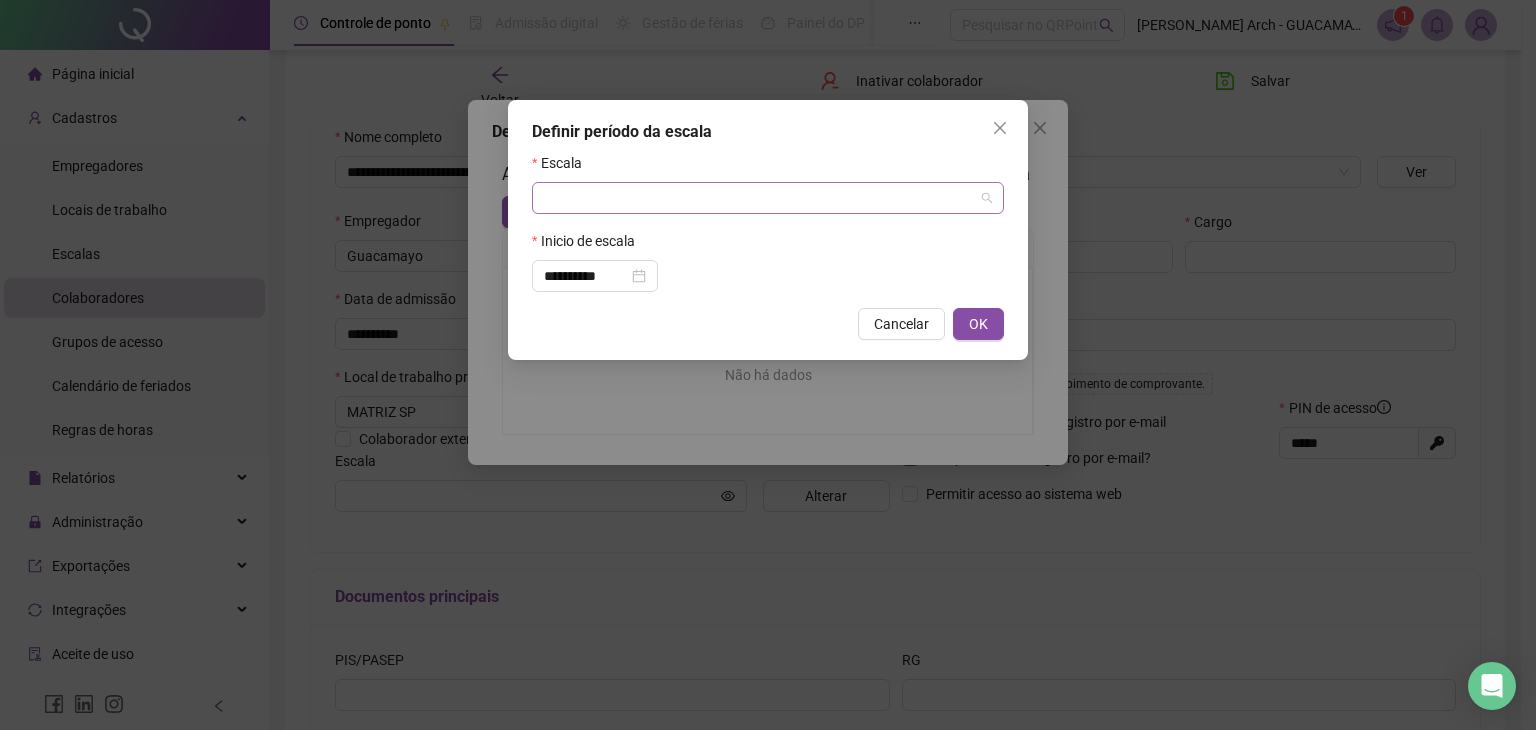 click at bounding box center (762, 198) 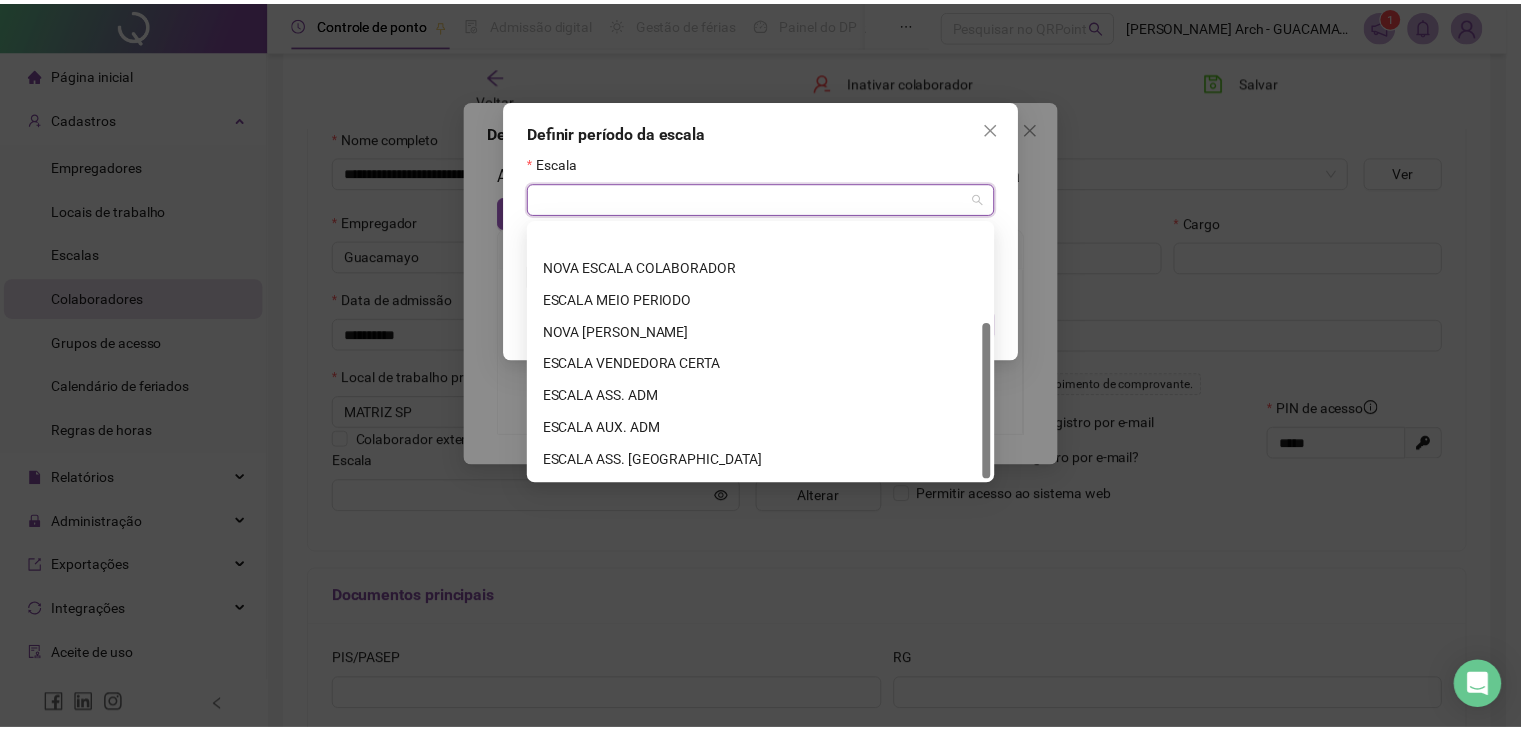 scroll, scrollTop: 160, scrollLeft: 0, axis: vertical 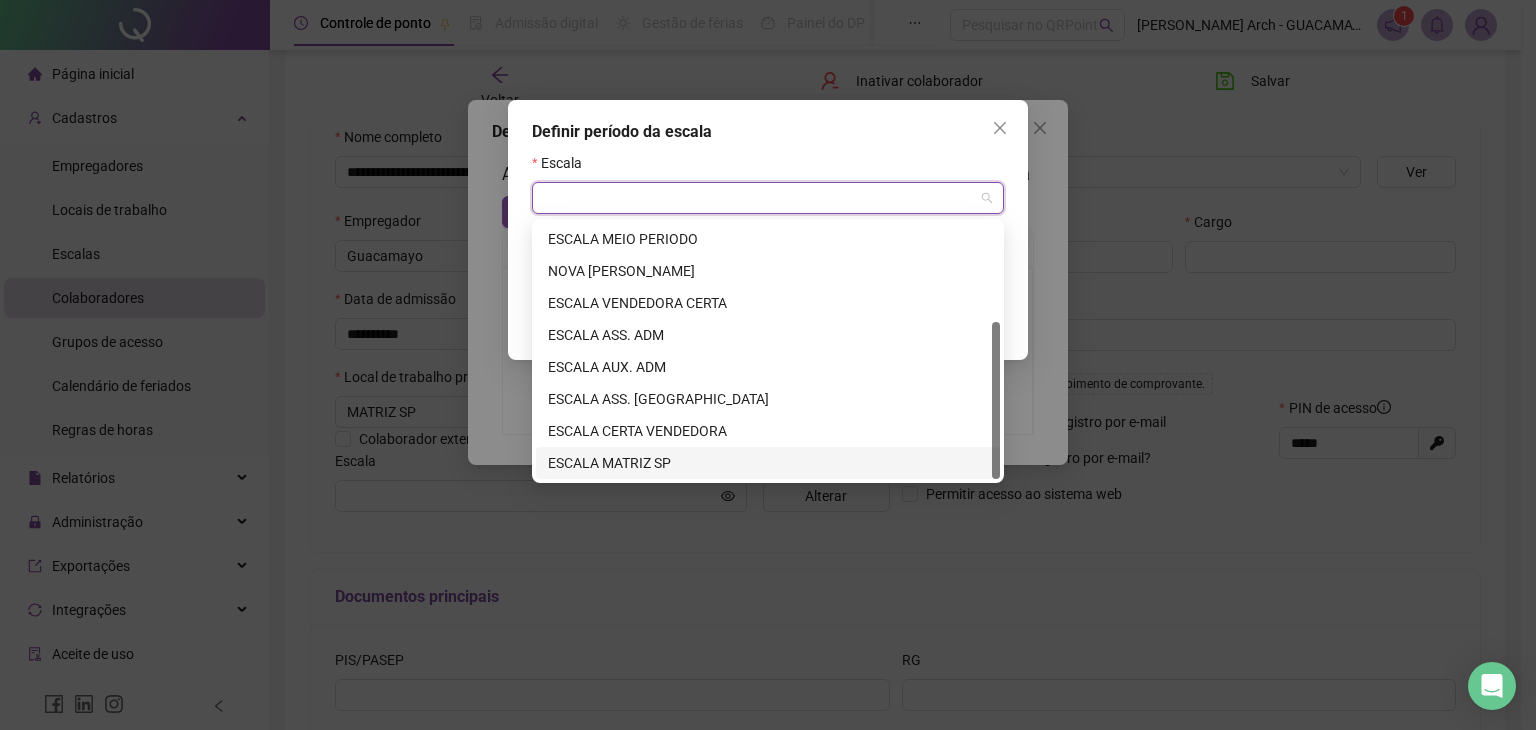 click on "ESCALA MATRIZ SP" at bounding box center [768, 463] 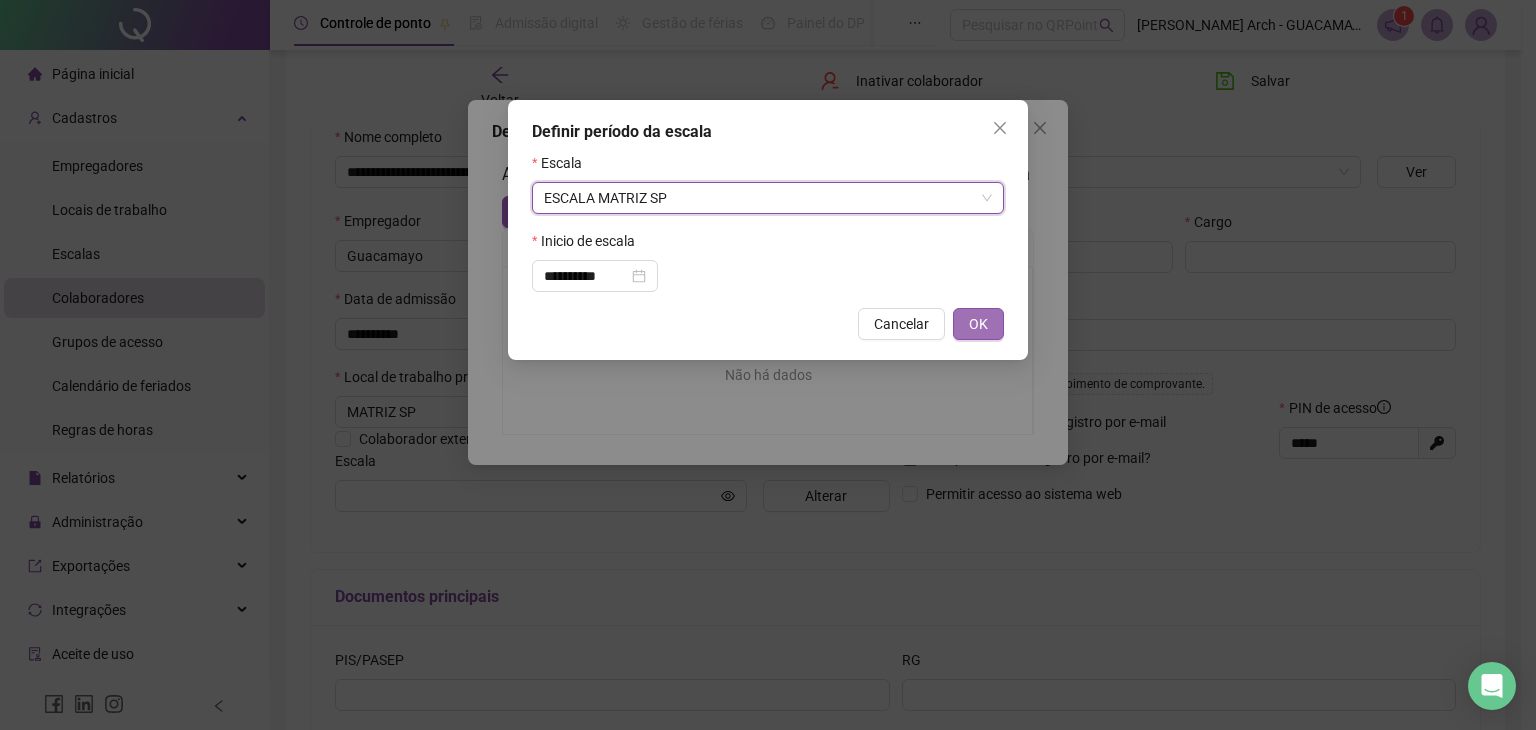 click on "OK" at bounding box center [978, 324] 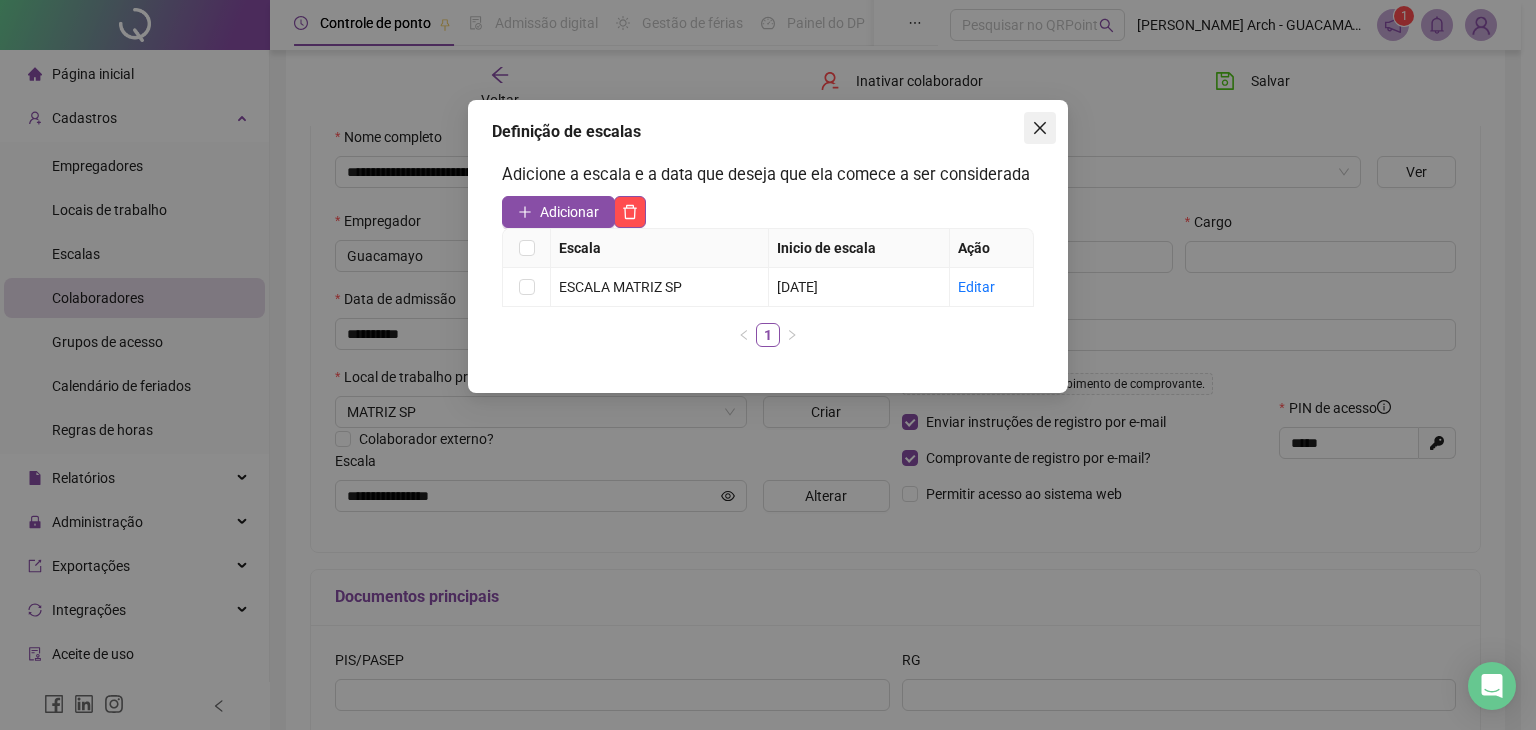 click 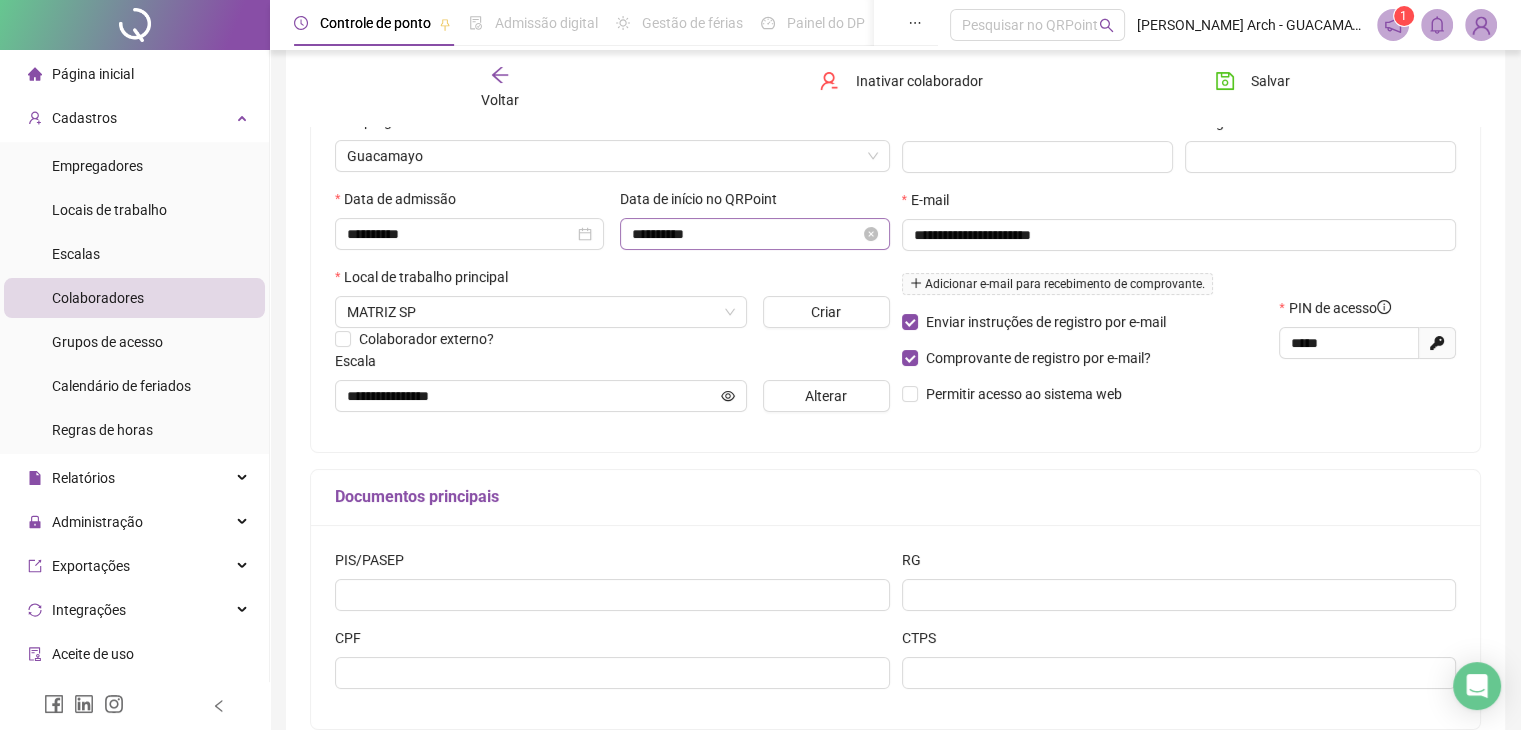 scroll, scrollTop: 400, scrollLeft: 0, axis: vertical 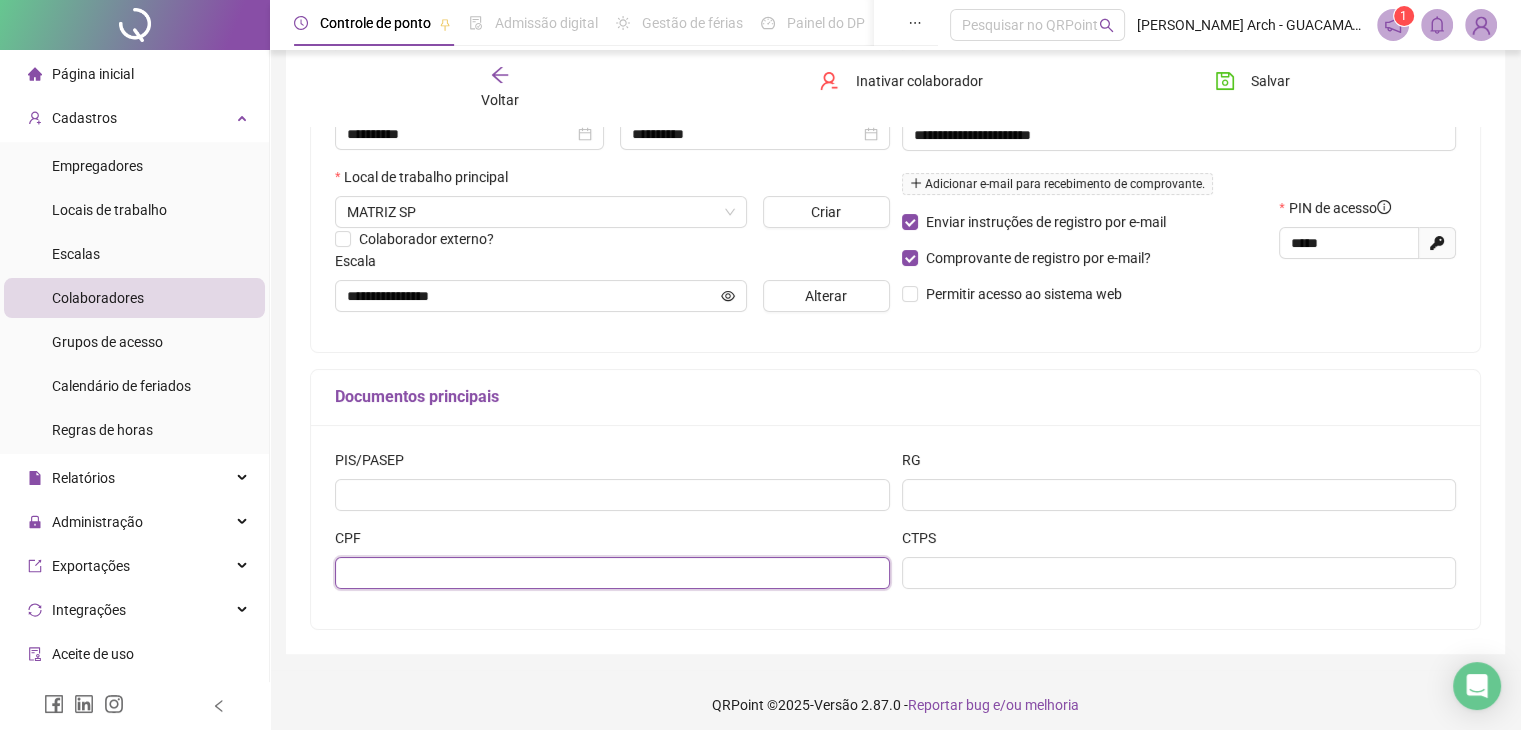 click at bounding box center (612, 573) 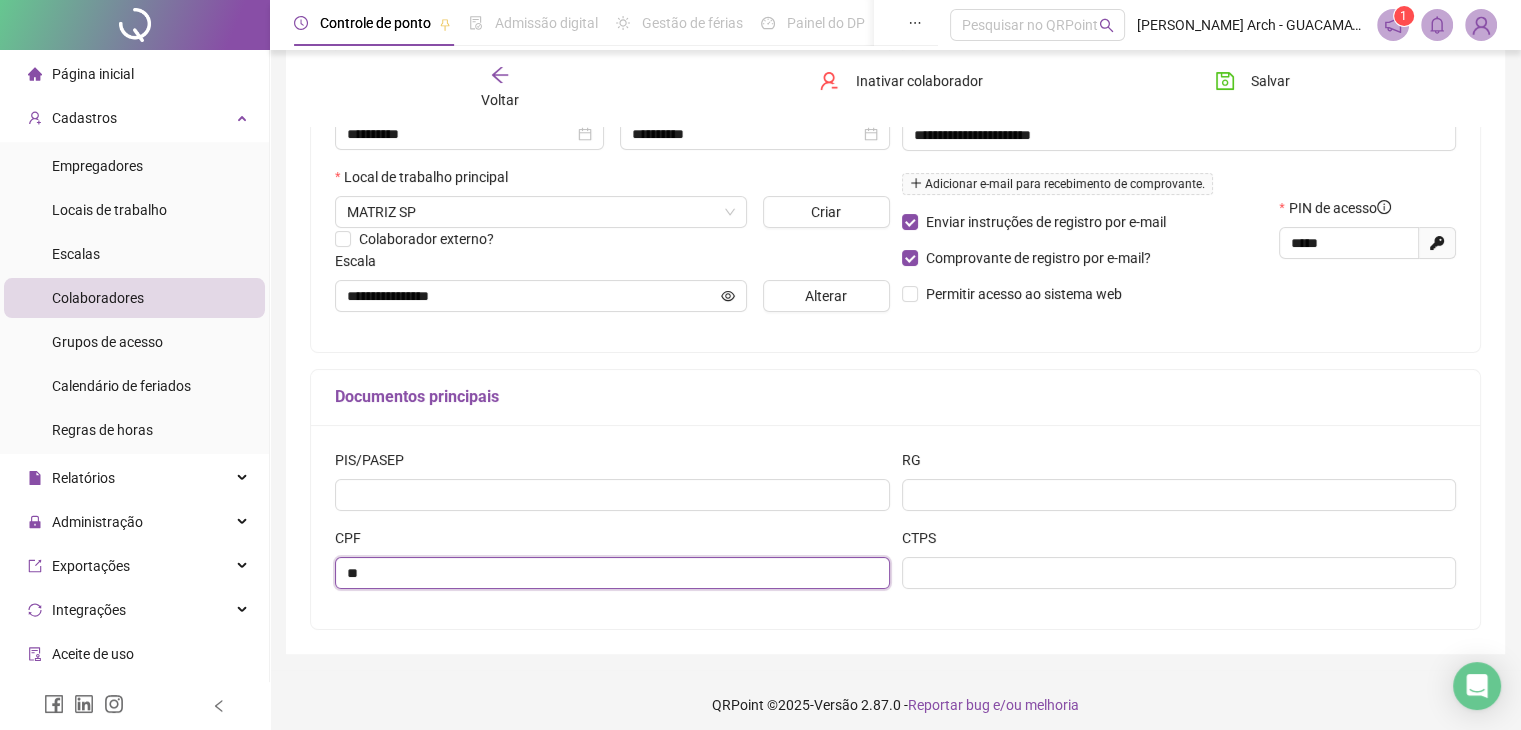 type on "*" 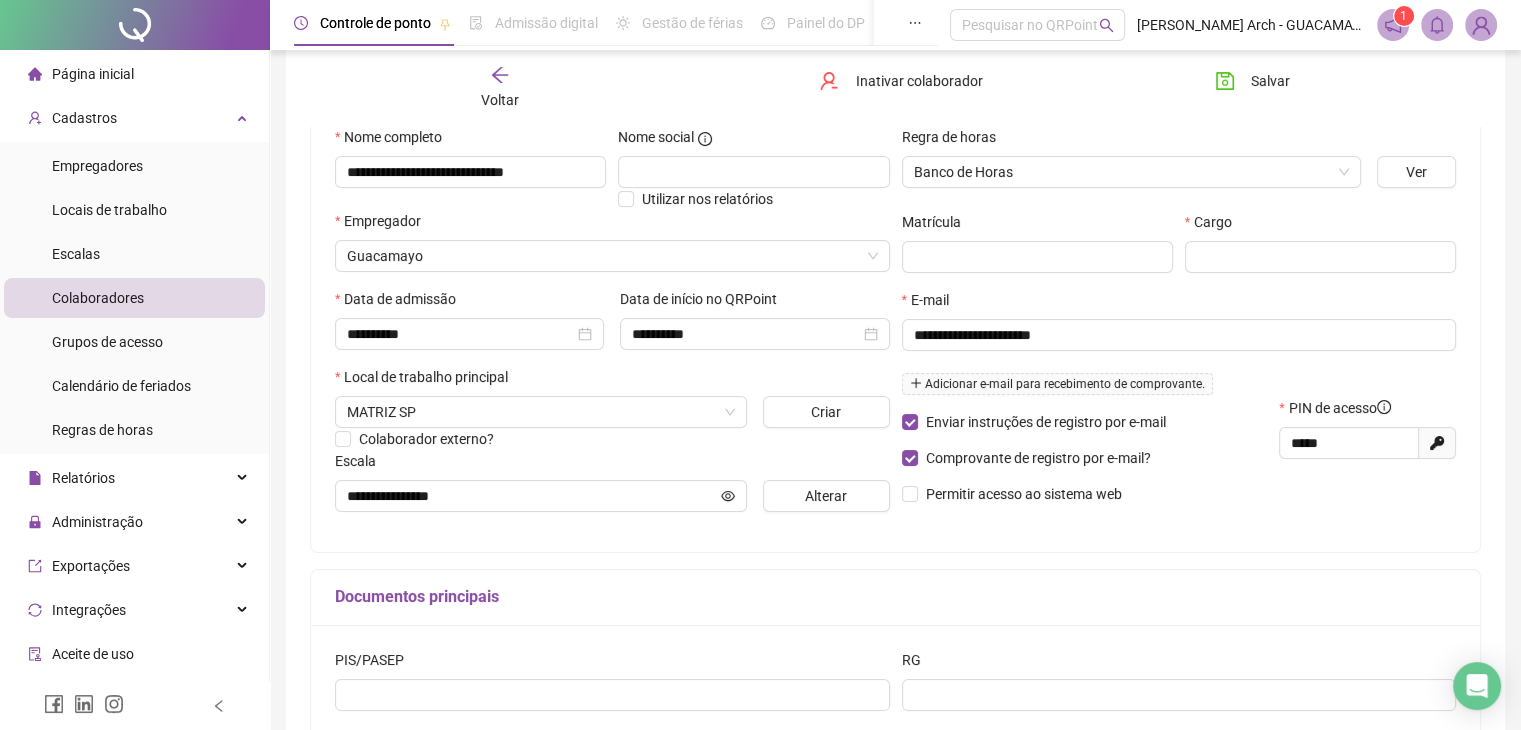 scroll, scrollTop: 100, scrollLeft: 0, axis: vertical 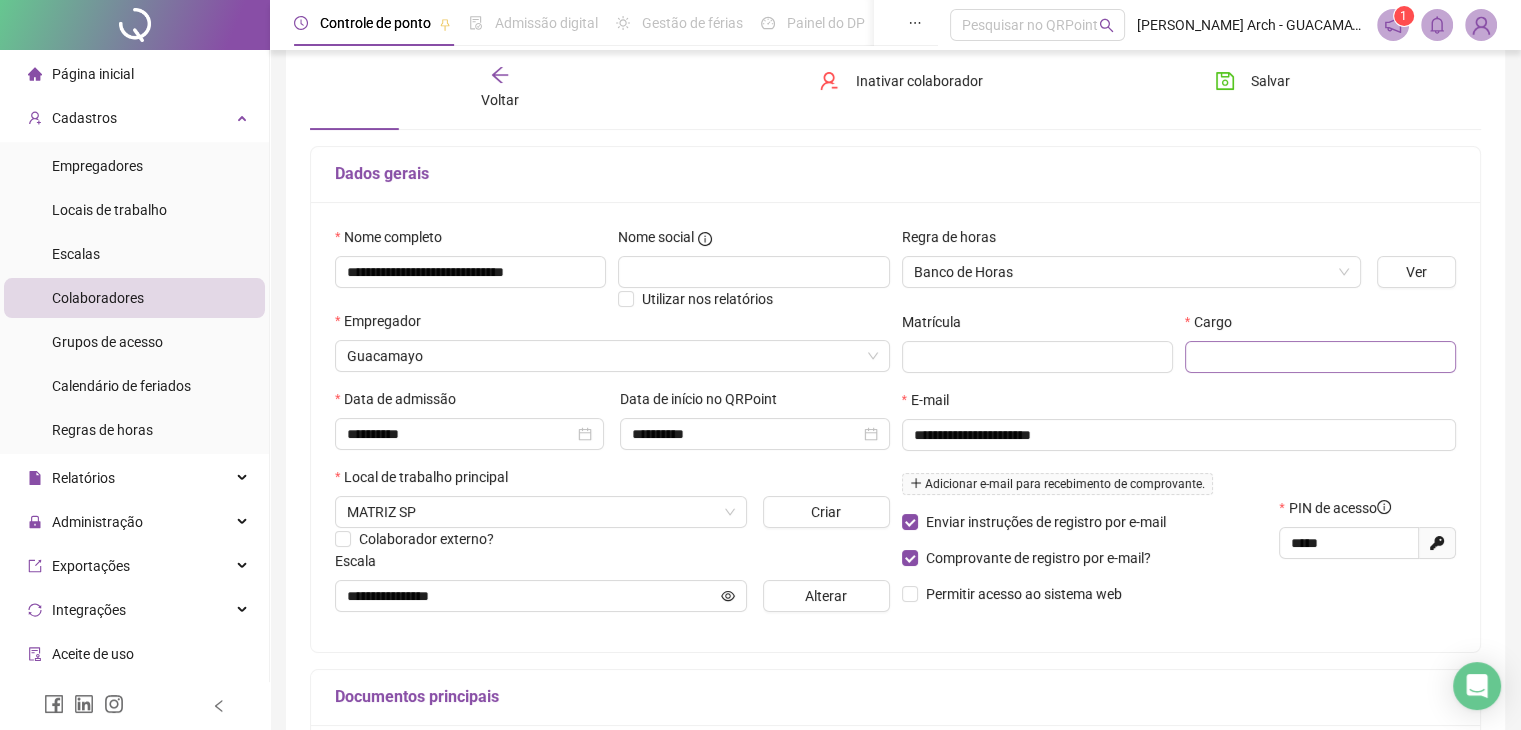 type on "**********" 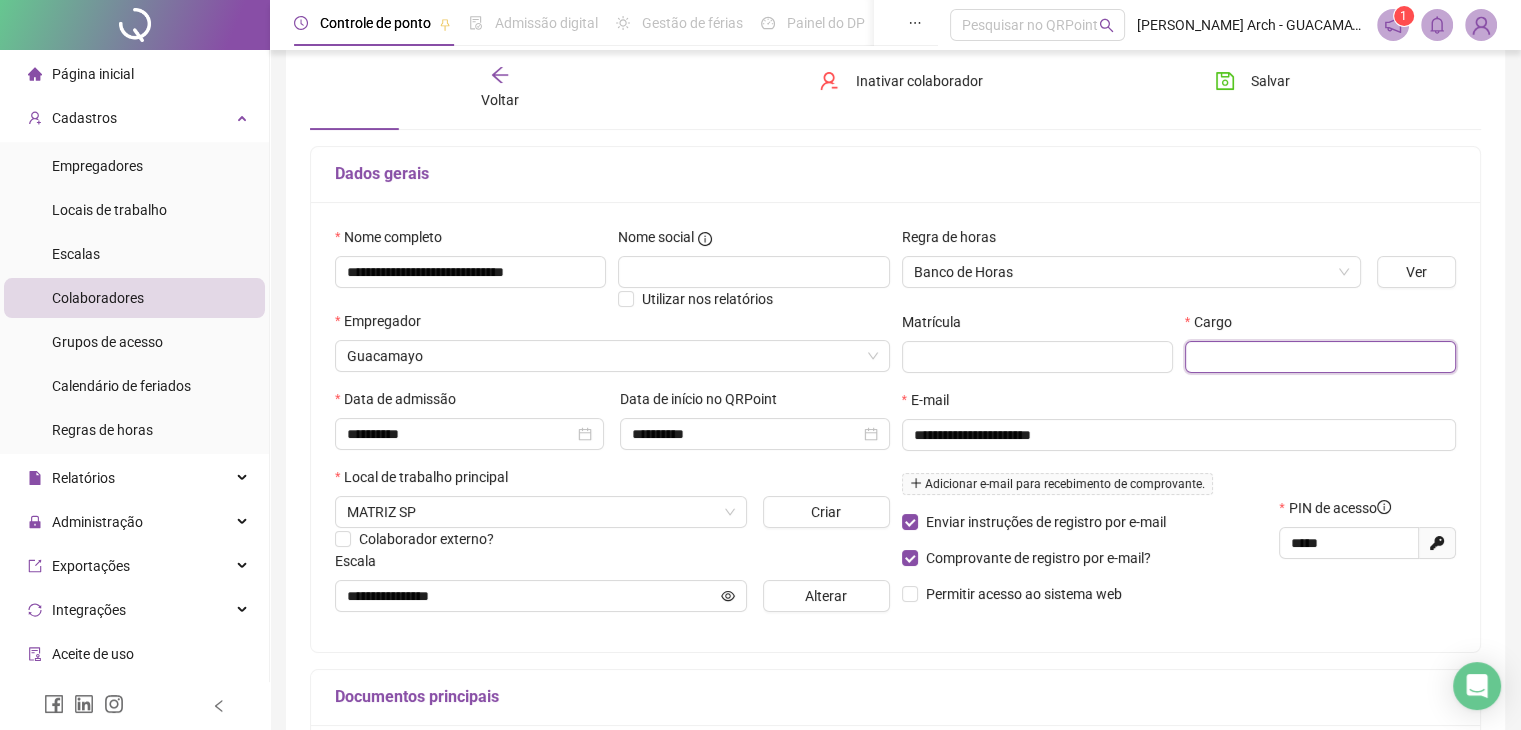 click at bounding box center [1320, 357] 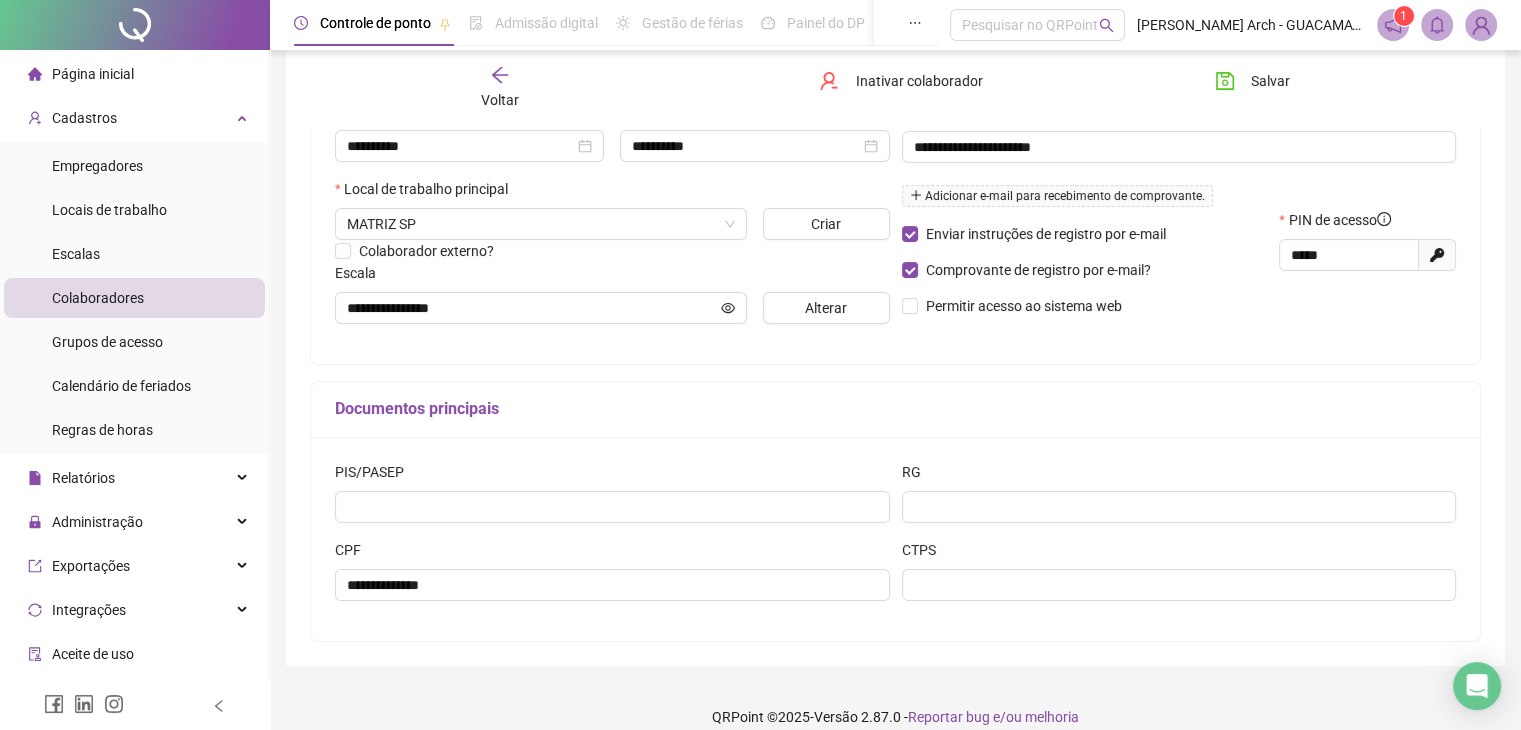 scroll, scrollTop: 411, scrollLeft: 0, axis: vertical 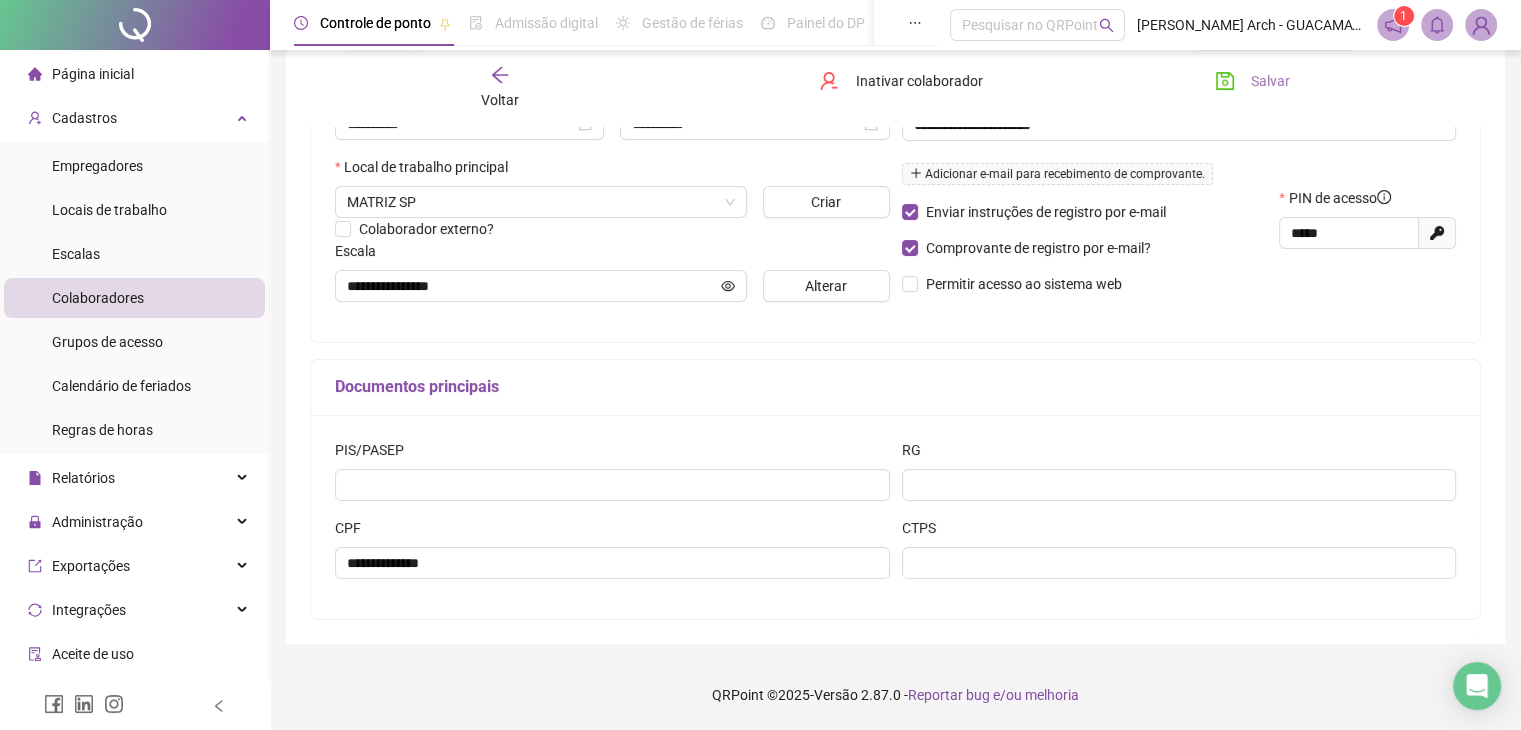 type on "**********" 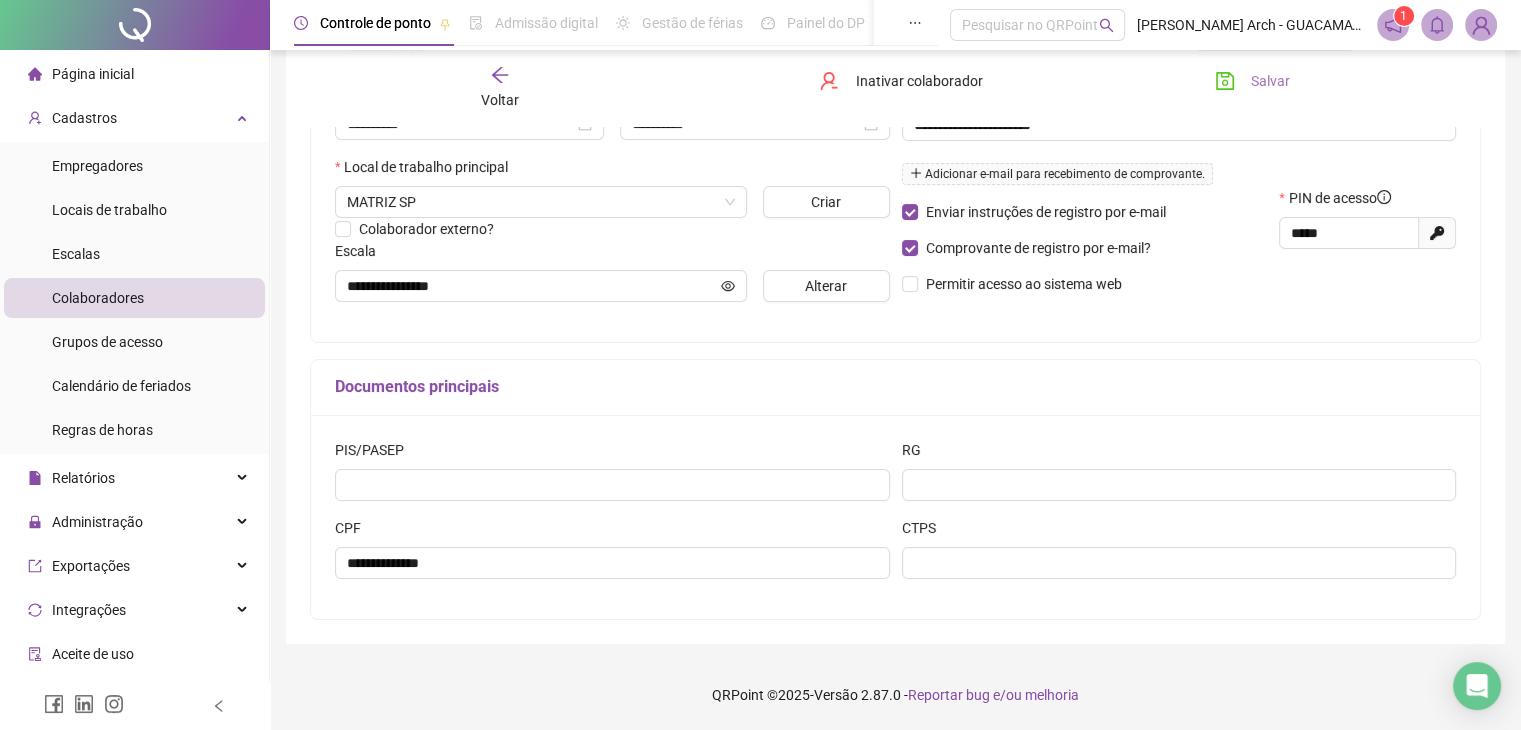click on "Salvar" at bounding box center (1270, 81) 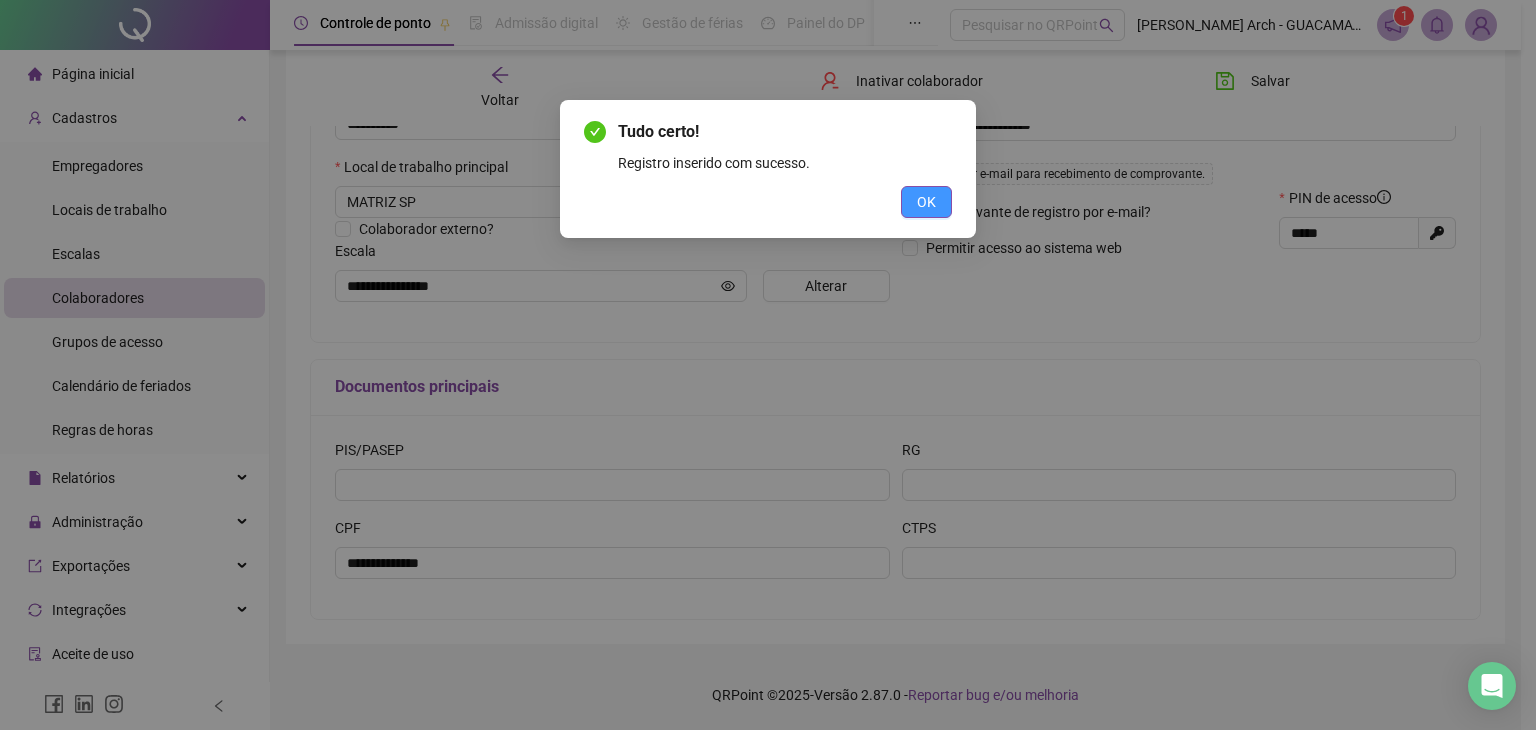 click on "OK" at bounding box center [926, 202] 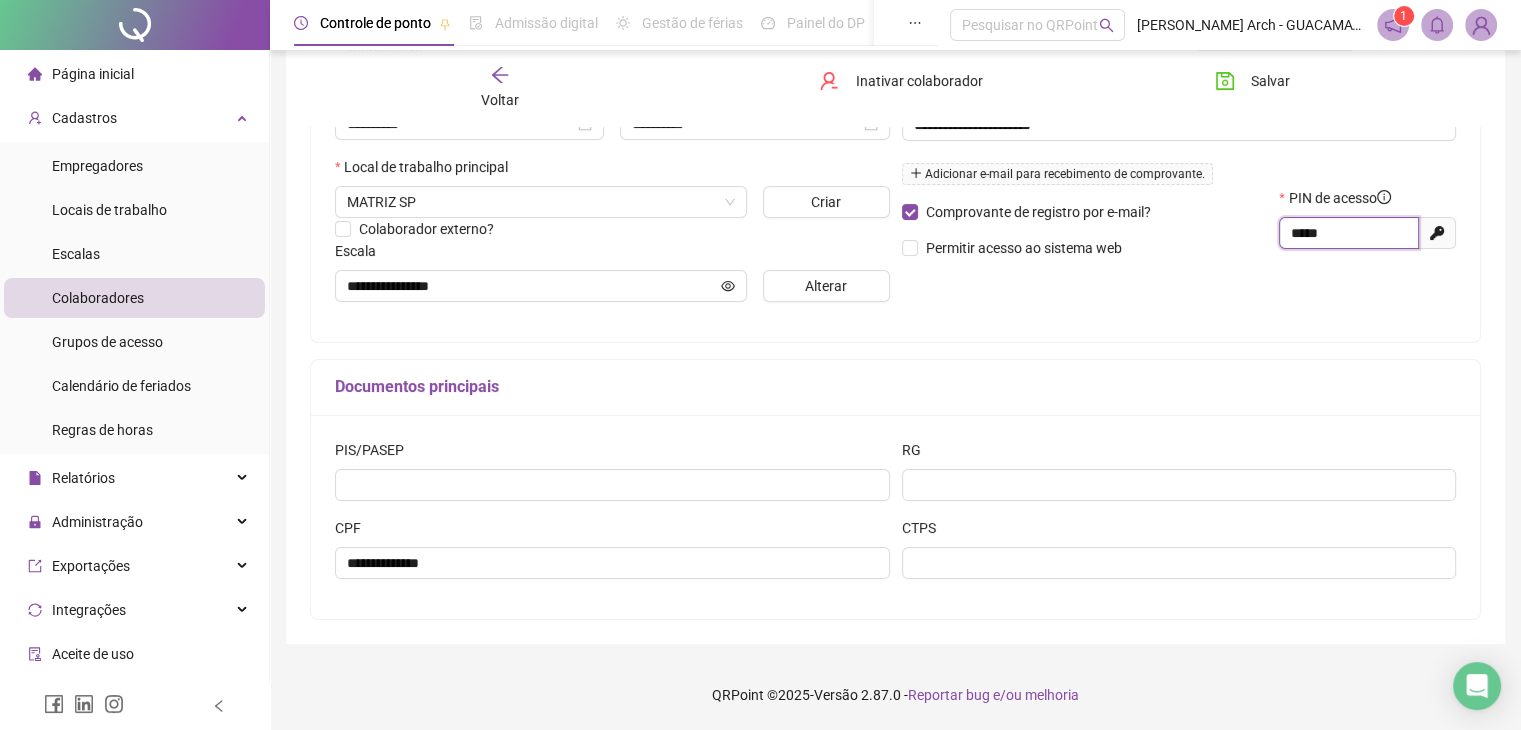 drag, startPoint x: 1346, startPoint y: 229, endPoint x: 1024, endPoint y: 230, distance: 322.00156 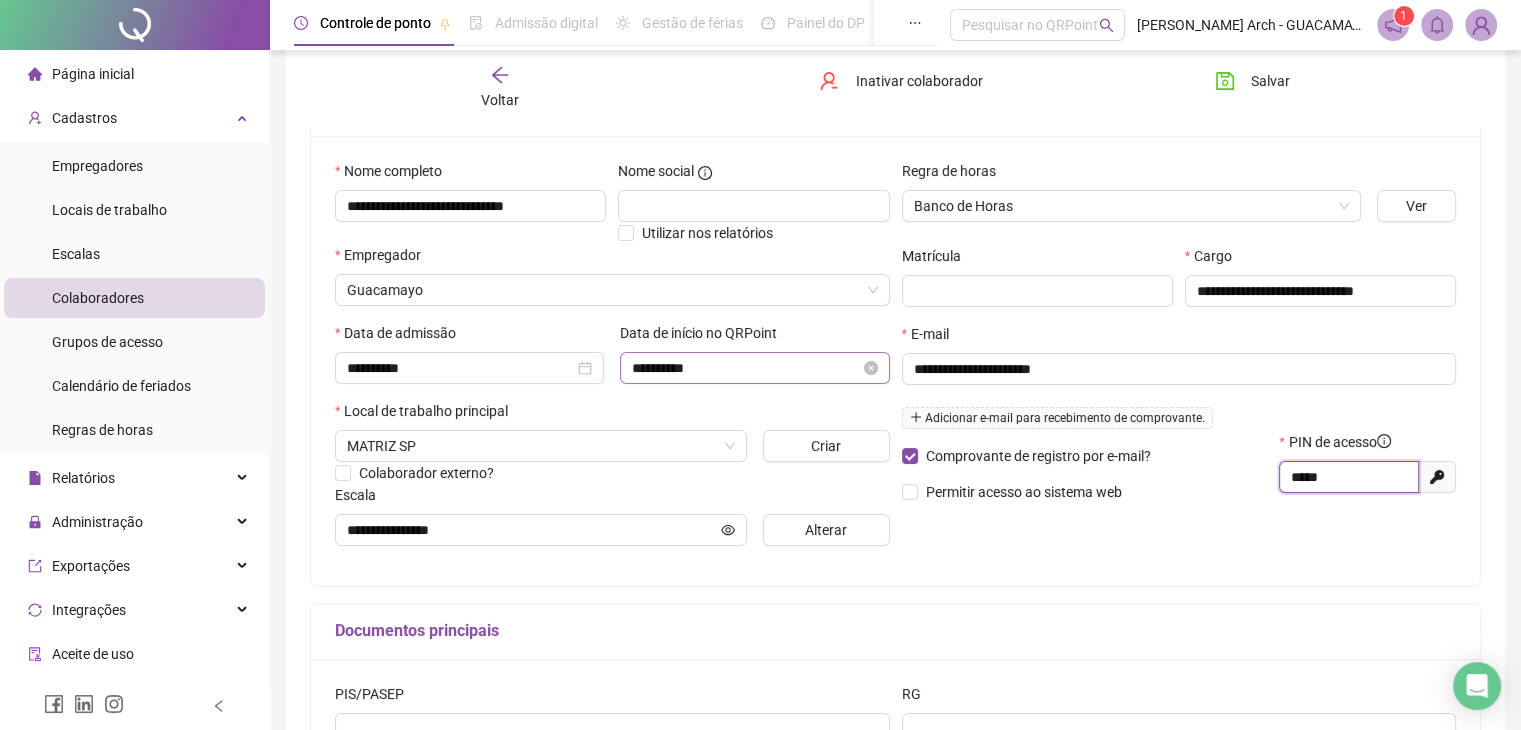 scroll, scrollTop: 0, scrollLeft: 0, axis: both 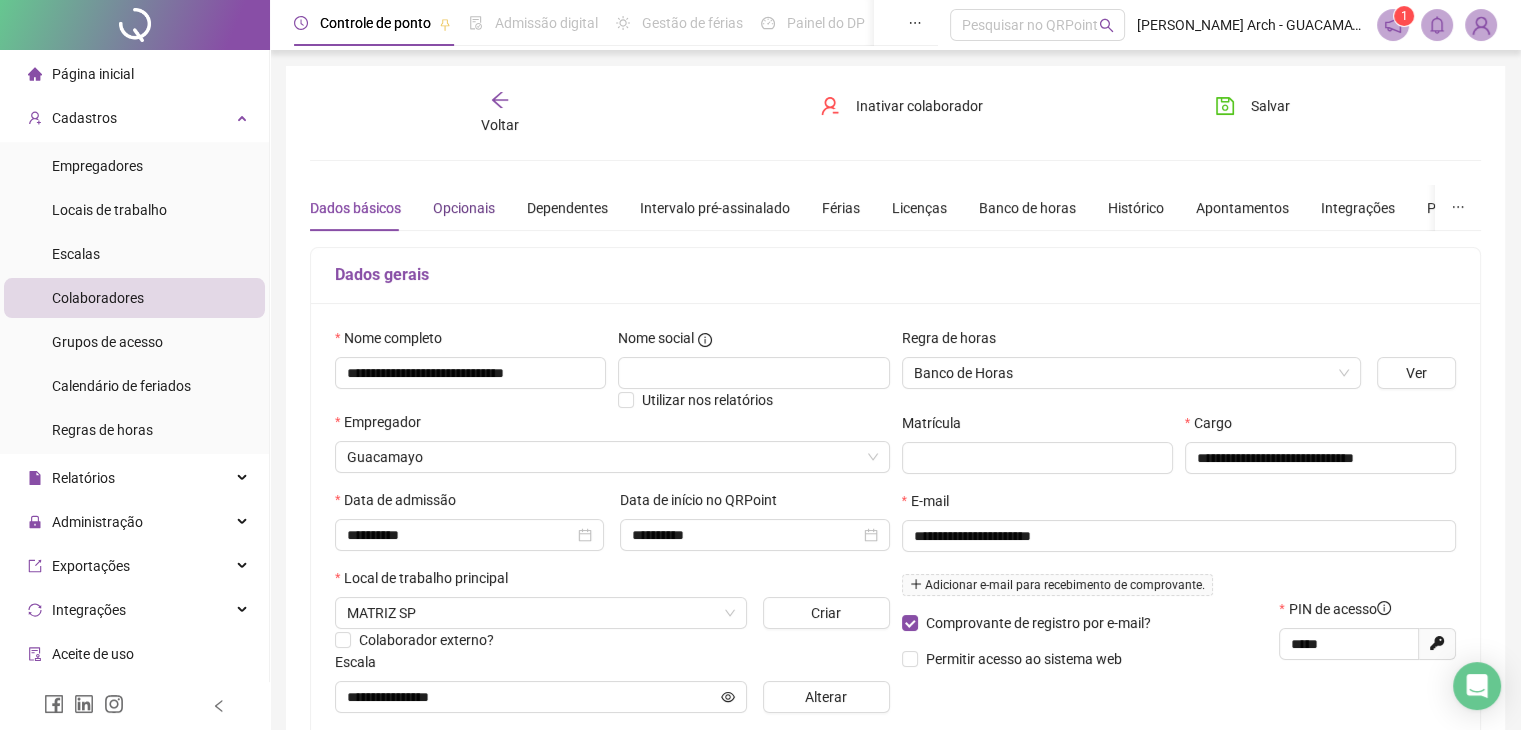 click on "Opcionais" at bounding box center (464, 208) 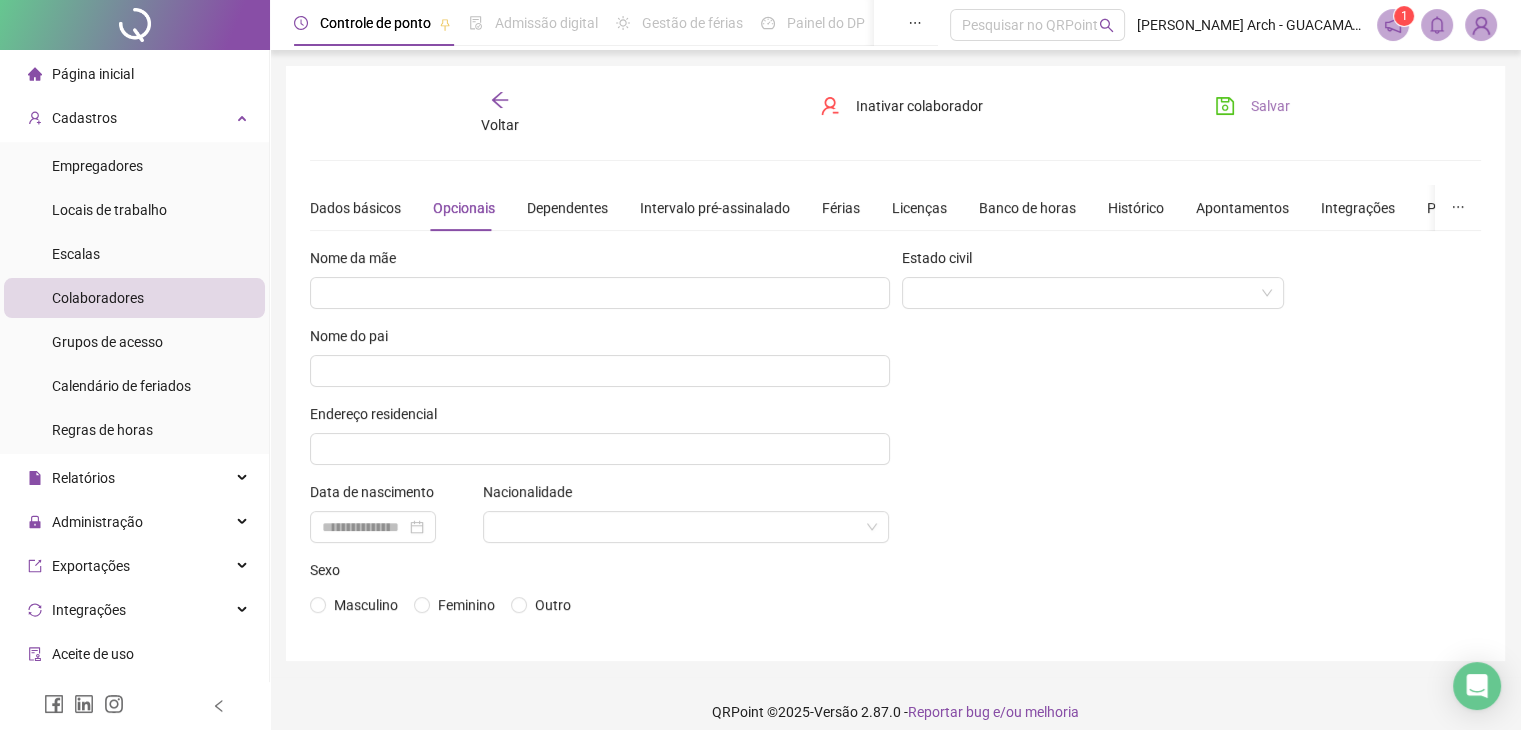 drag, startPoint x: 1260, startPoint y: 112, endPoint x: 1200, endPoint y: 111, distance: 60.00833 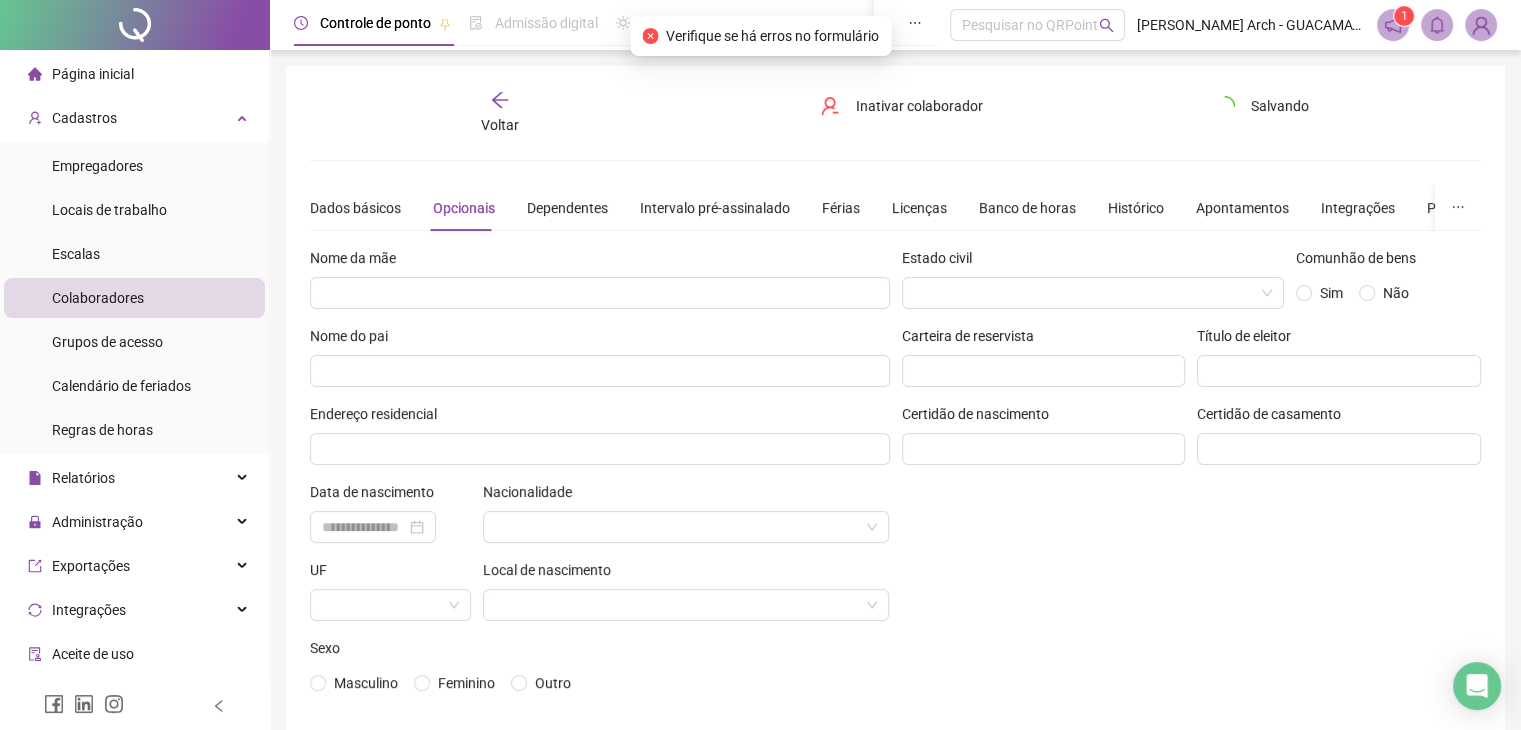 click on "Página inicial" at bounding box center (93, 74) 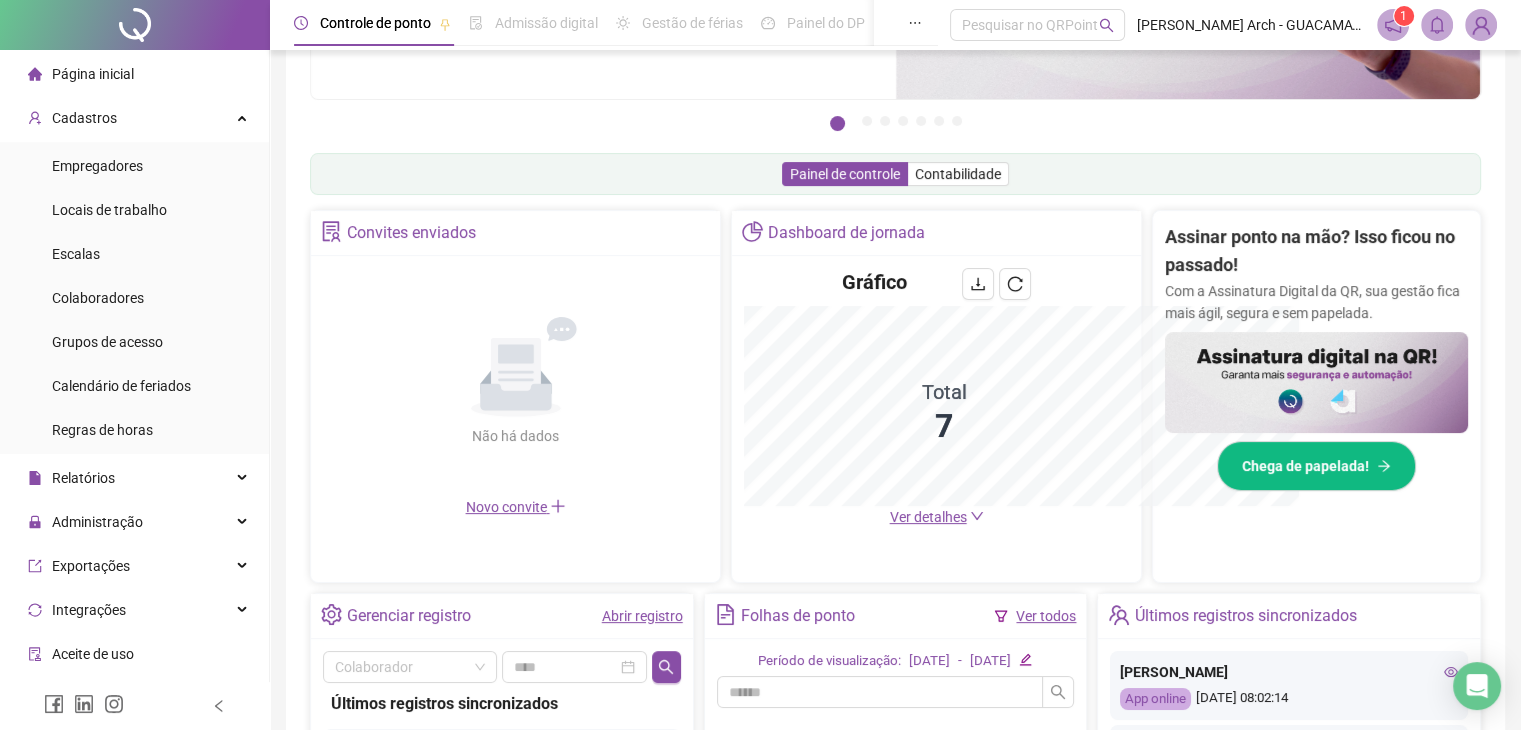 scroll, scrollTop: 528, scrollLeft: 0, axis: vertical 